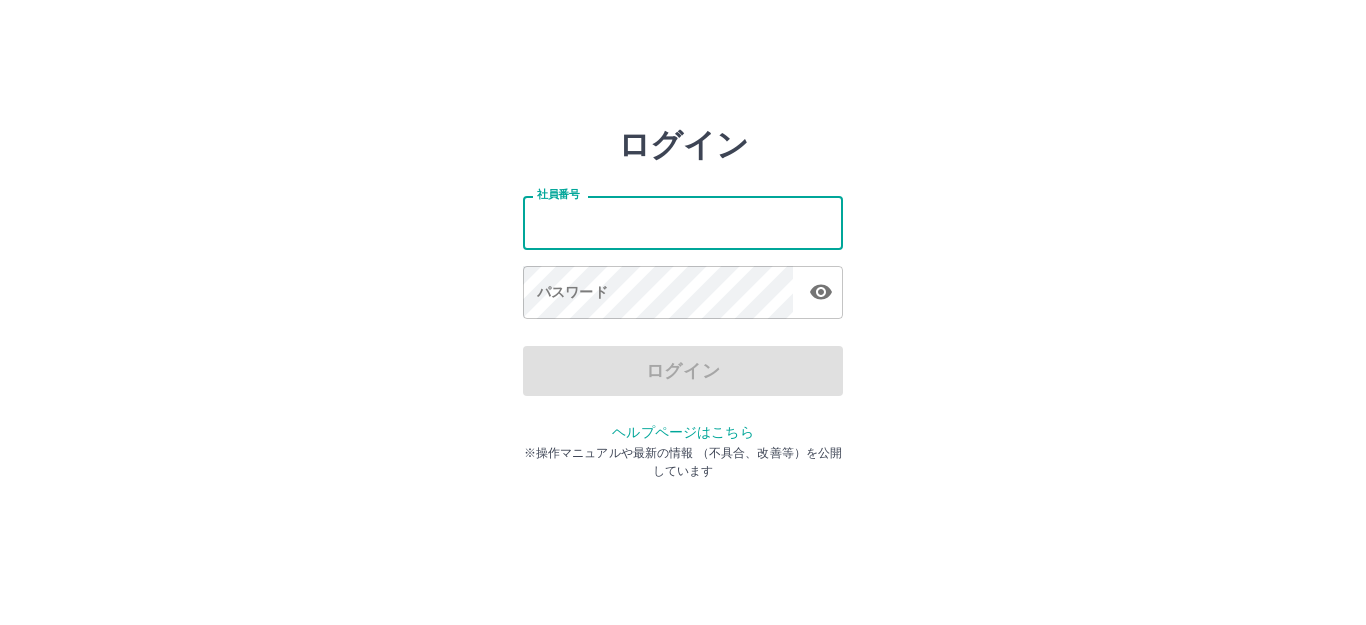 scroll, scrollTop: 0, scrollLeft: 0, axis: both 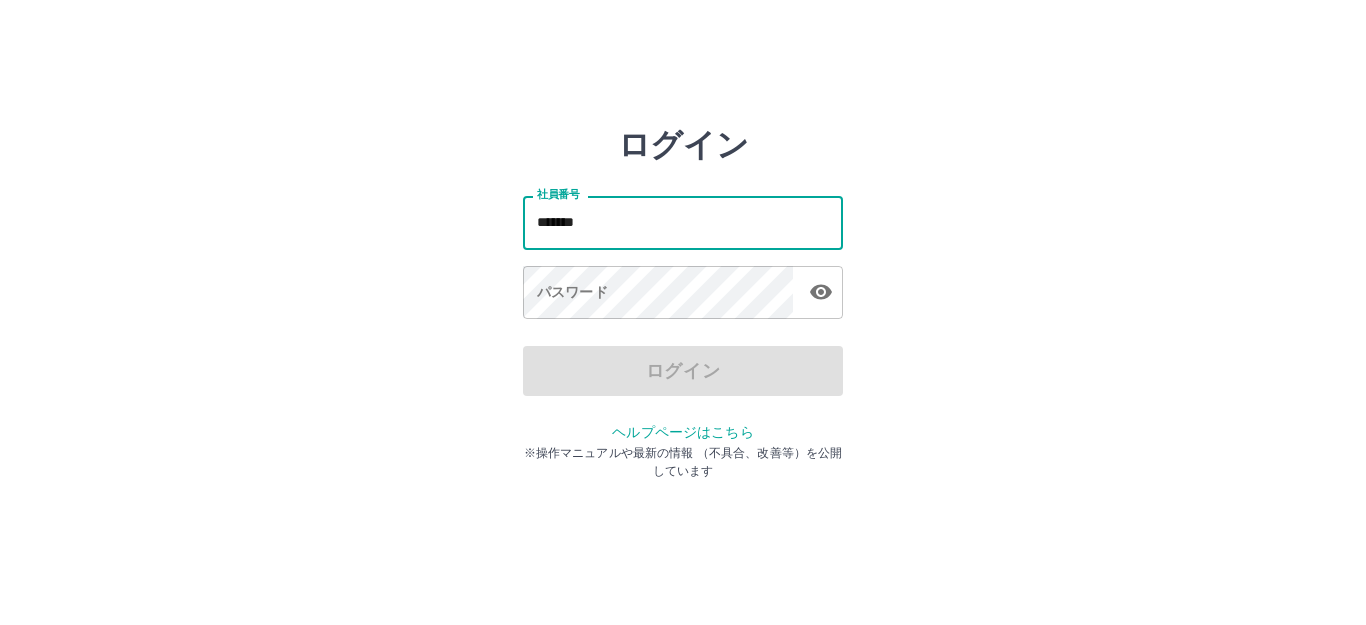 type on "*******" 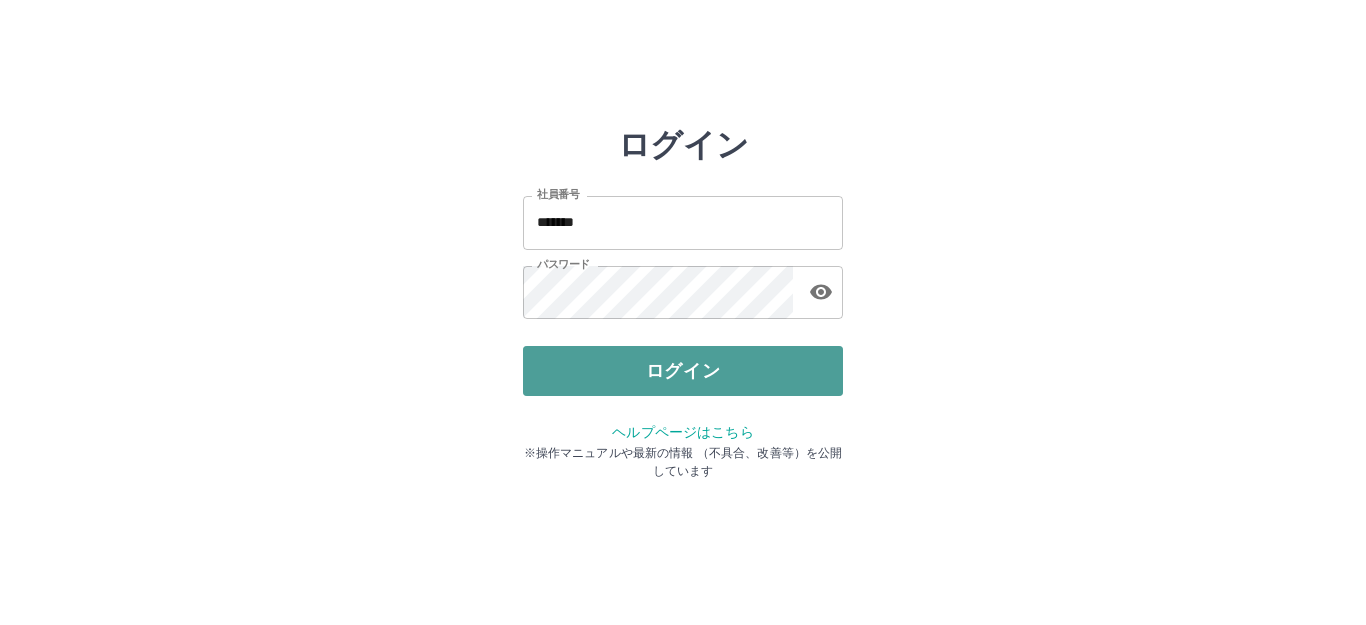 click on "ログイン" at bounding box center [683, 371] 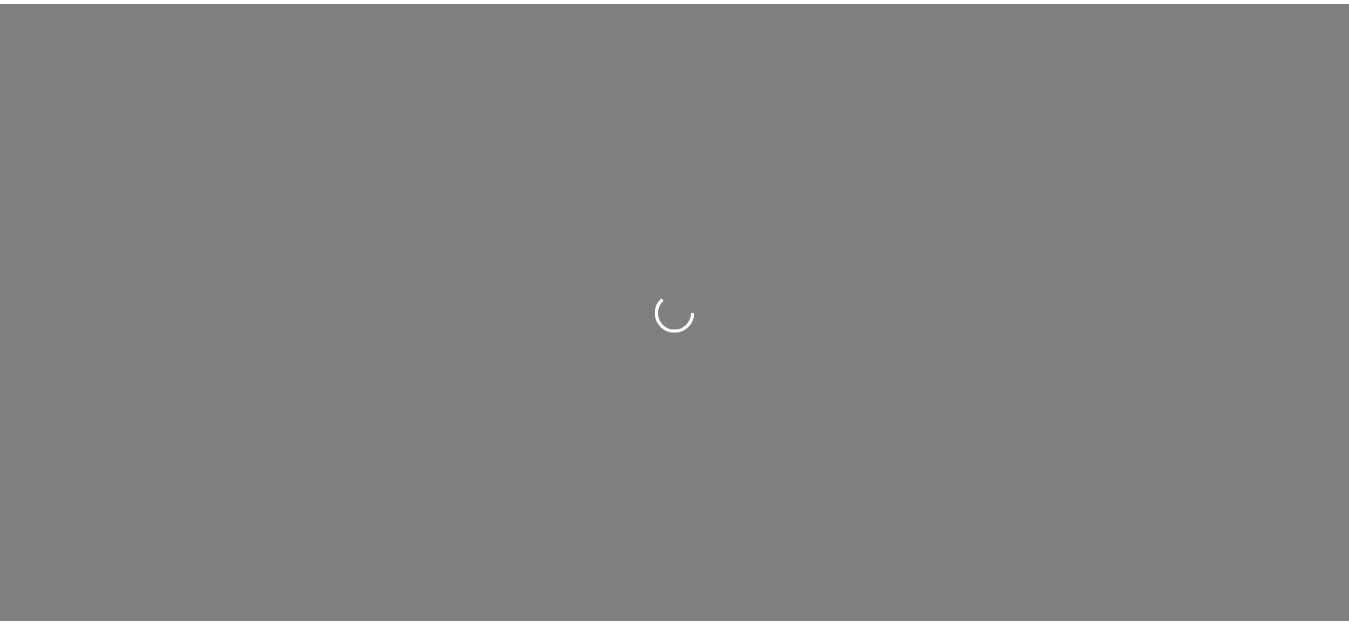 scroll, scrollTop: 0, scrollLeft: 0, axis: both 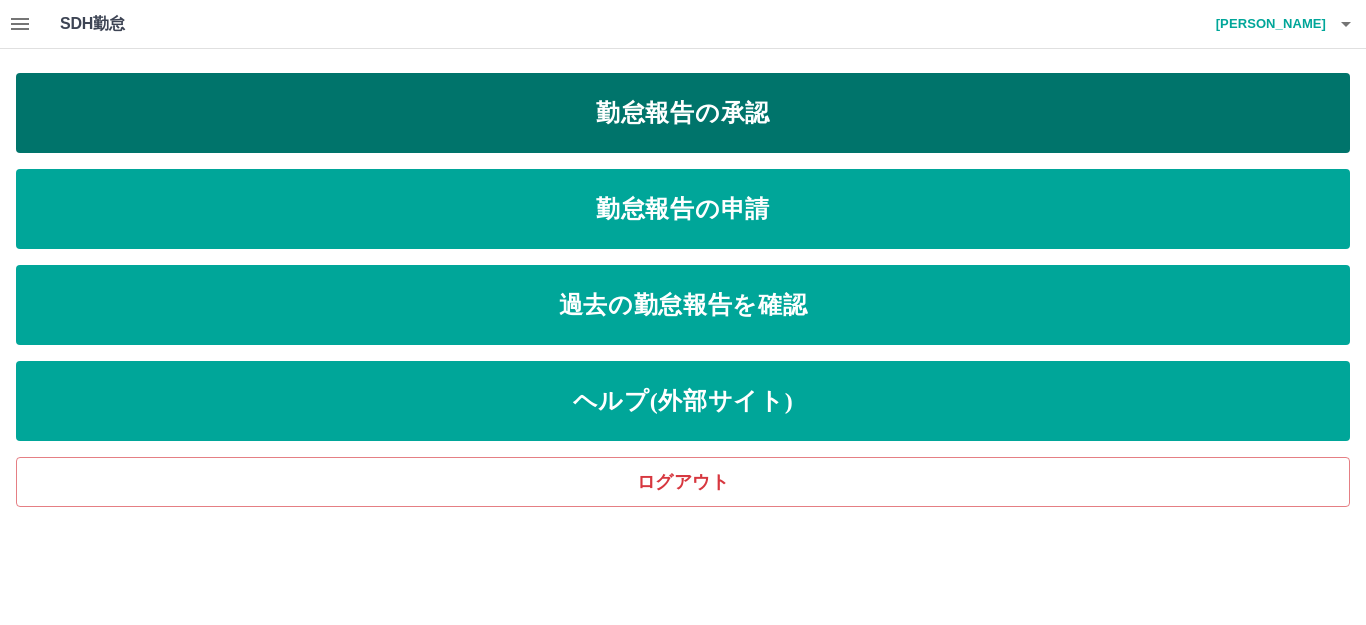 click on "勤怠報告の承認" at bounding box center [683, 113] 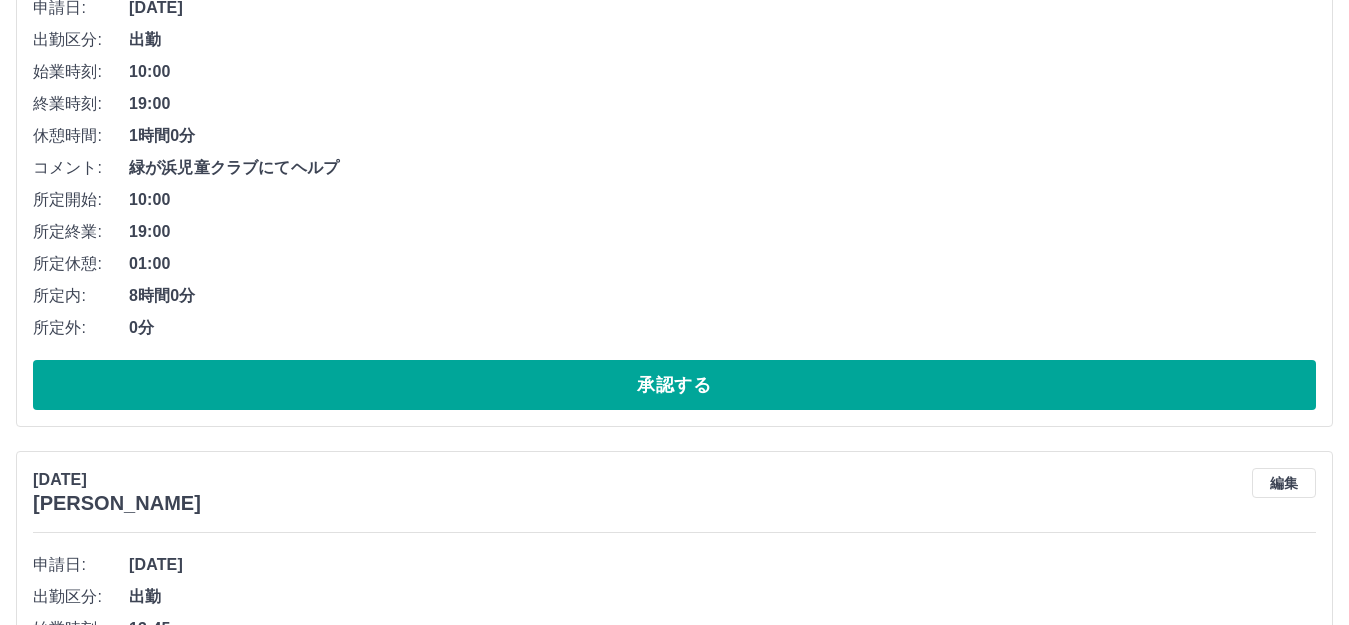scroll, scrollTop: 900, scrollLeft: 0, axis: vertical 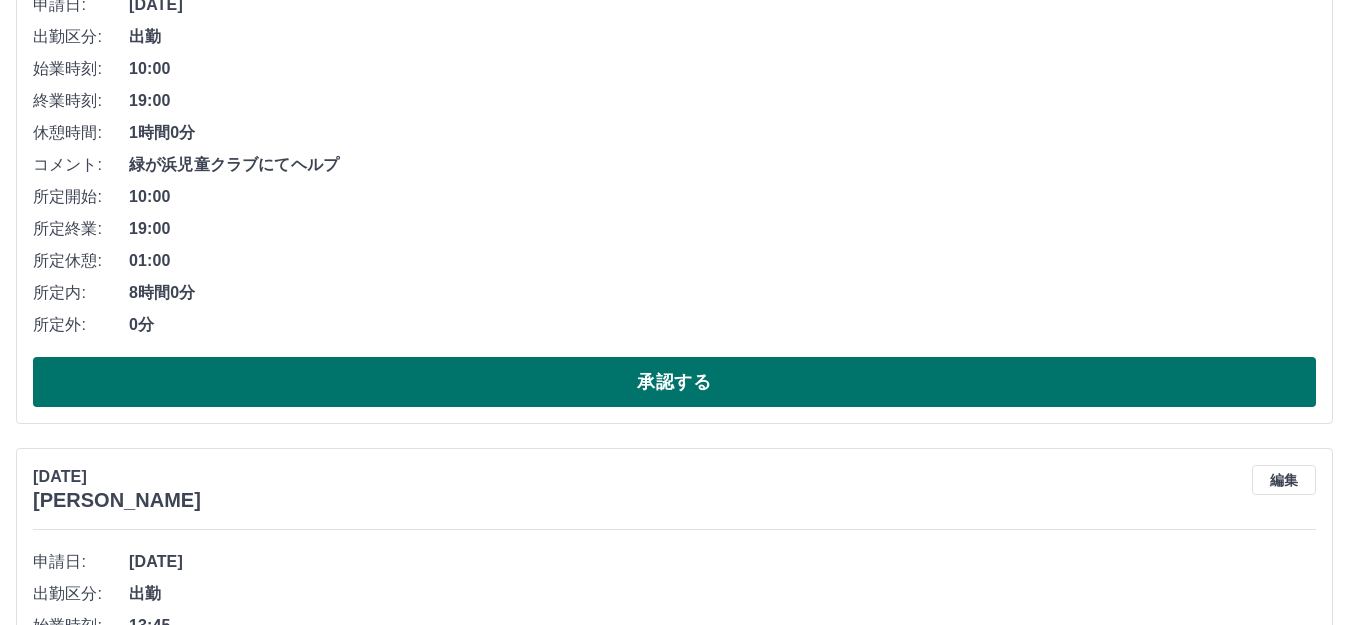 click on "承認する" at bounding box center (674, 382) 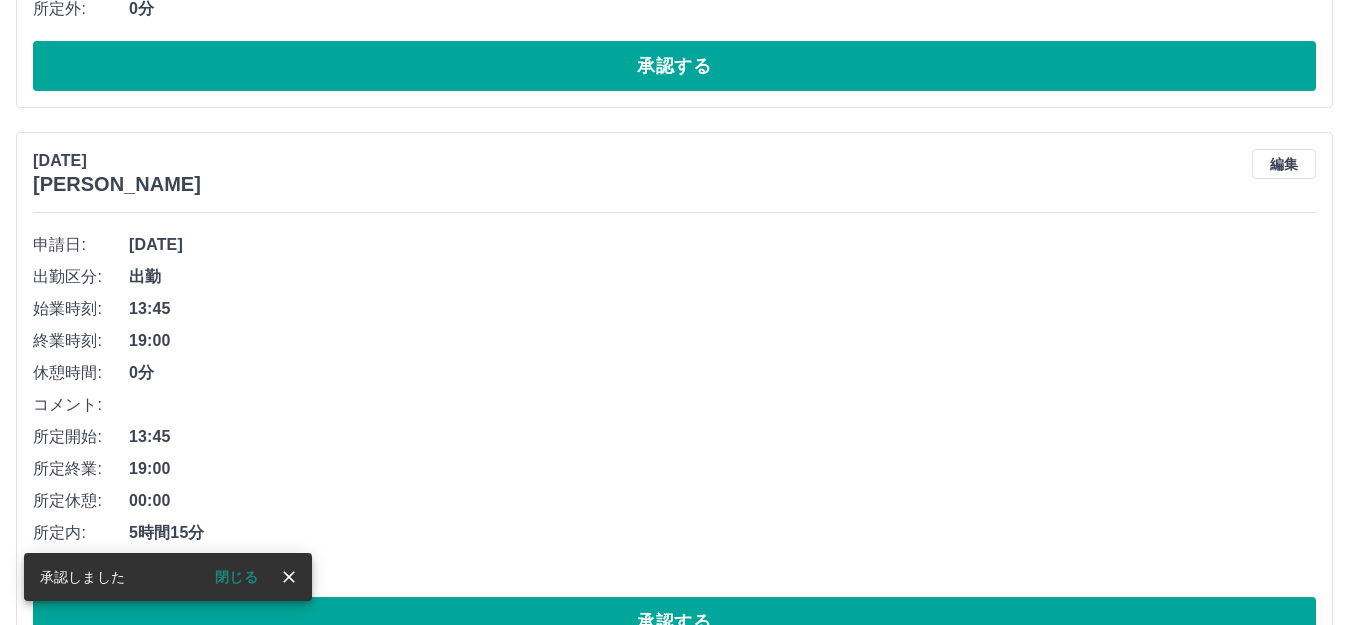 scroll, scrollTop: 844, scrollLeft: 0, axis: vertical 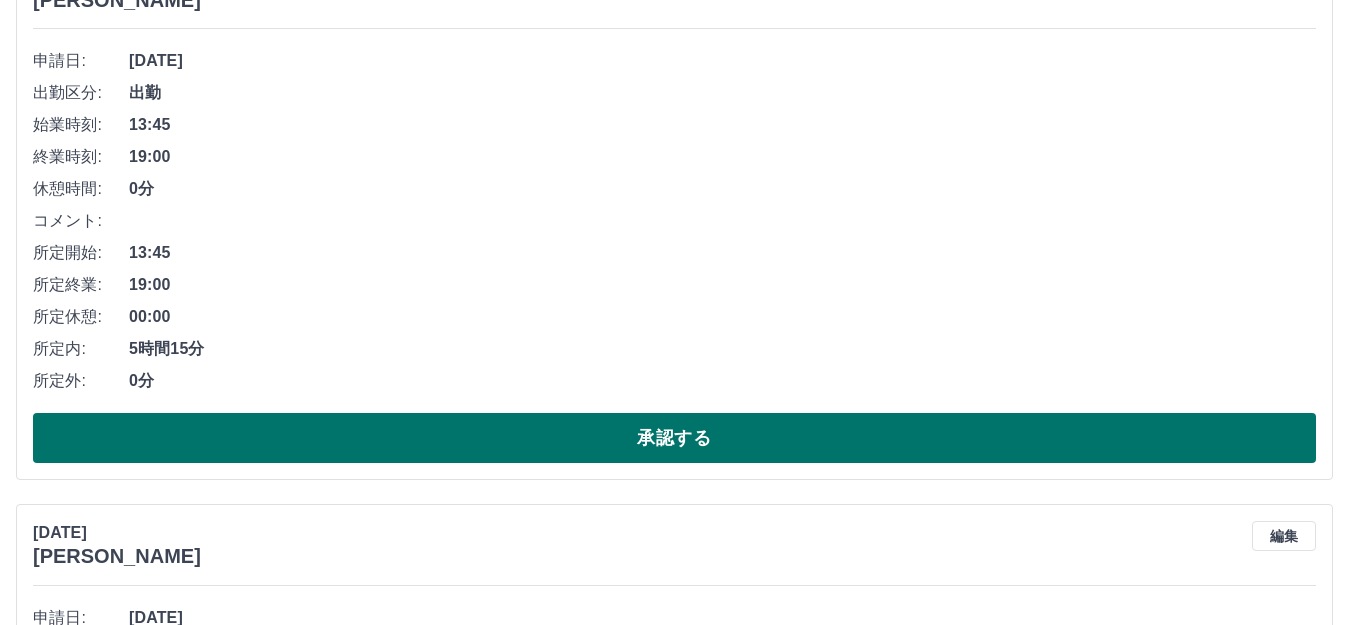 click on "承認する" at bounding box center (674, 438) 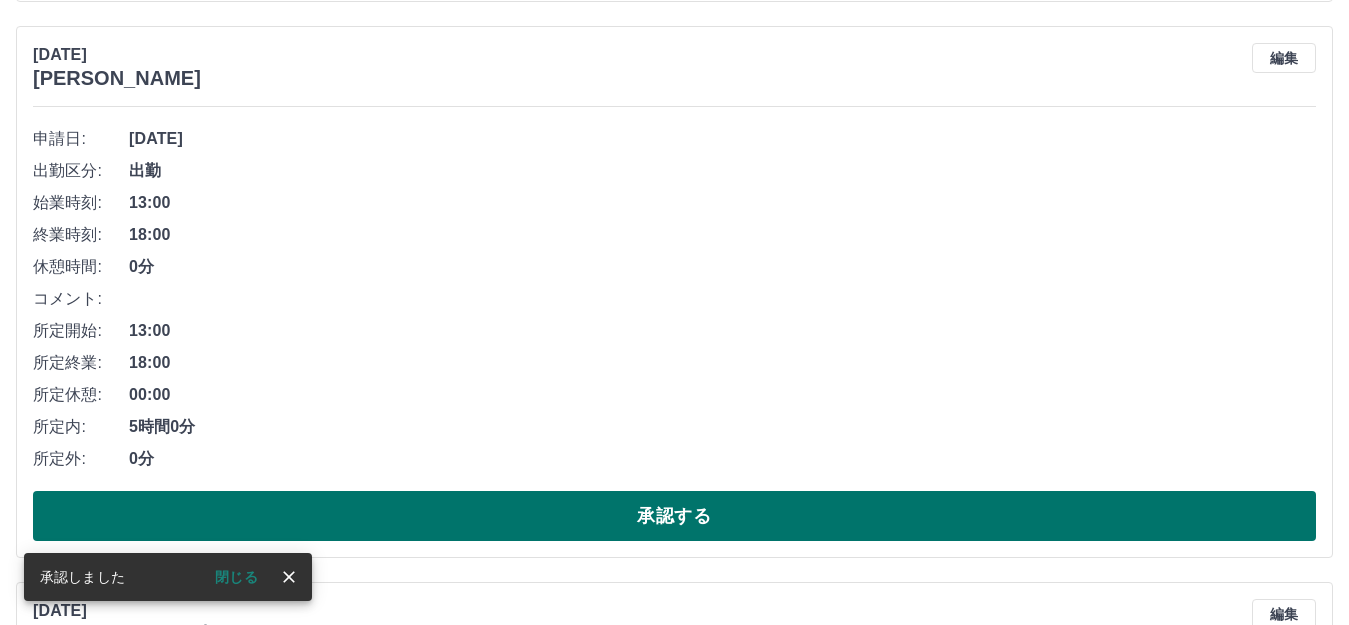 scroll, scrollTop: 888, scrollLeft: 0, axis: vertical 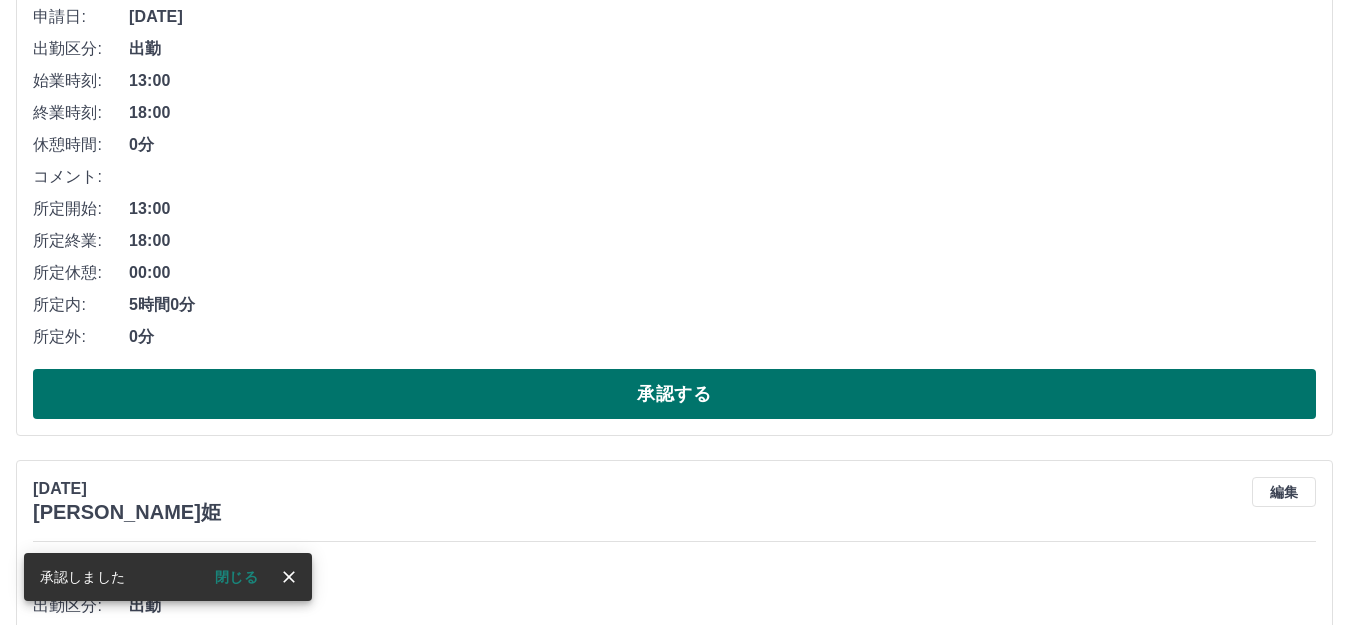click on "承認する" at bounding box center (674, 394) 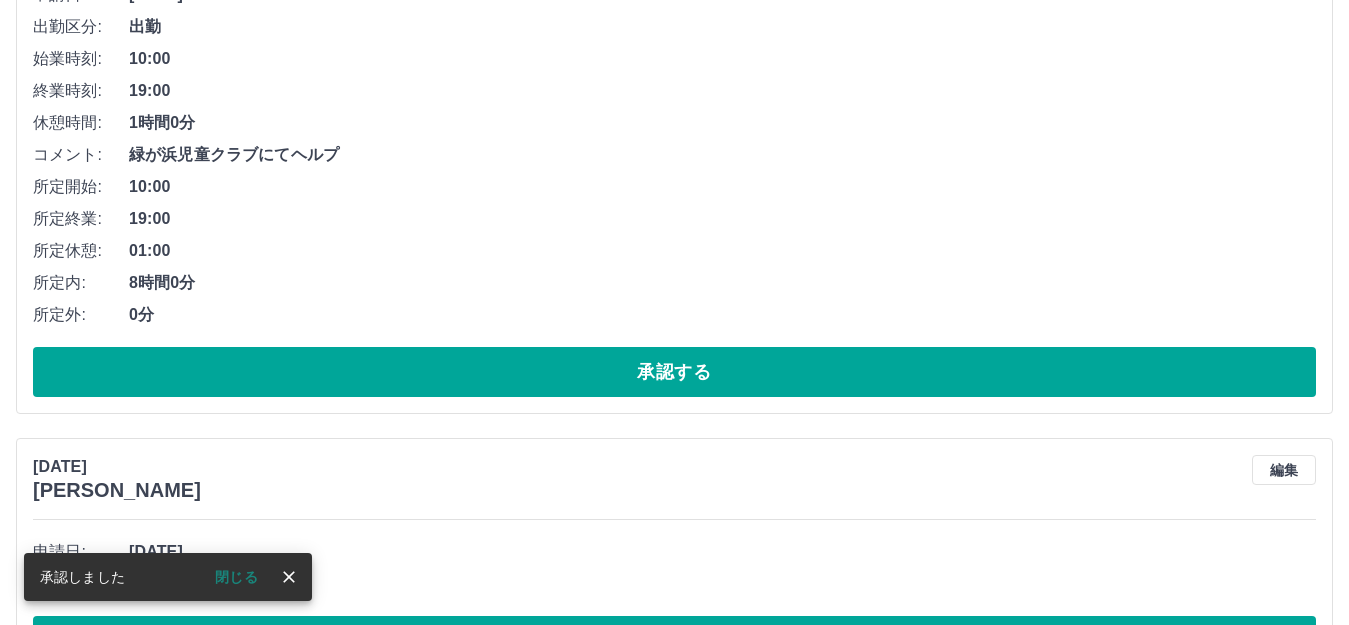 scroll, scrollTop: 932, scrollLeft: 0, axis: vertical 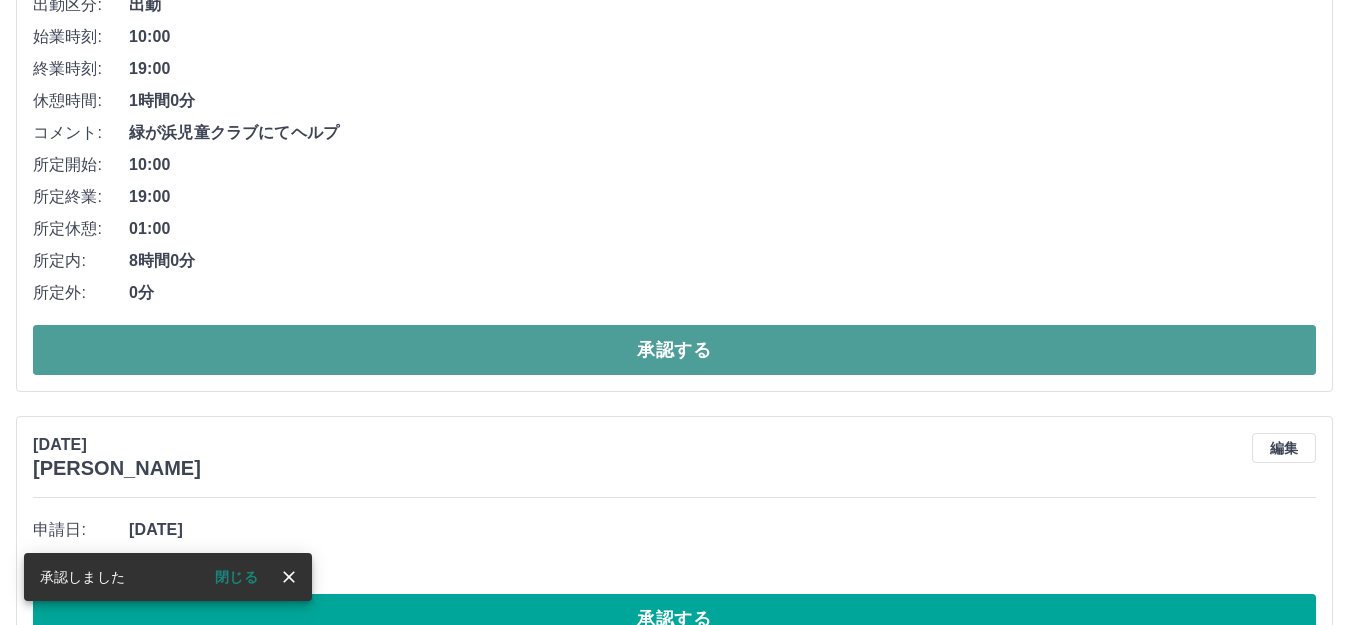 click on "承認する" at bounding box center (674, 350) 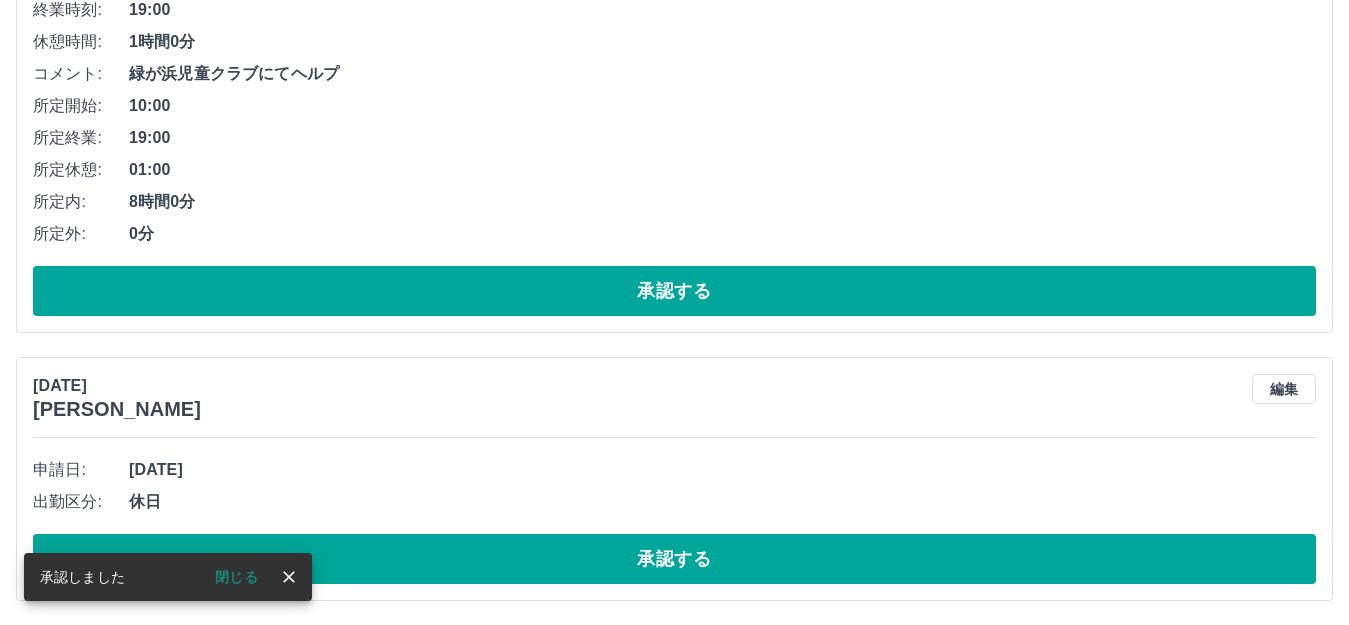 scroll, scrollTop: 437, scrollLeft: 0, axis: vertical 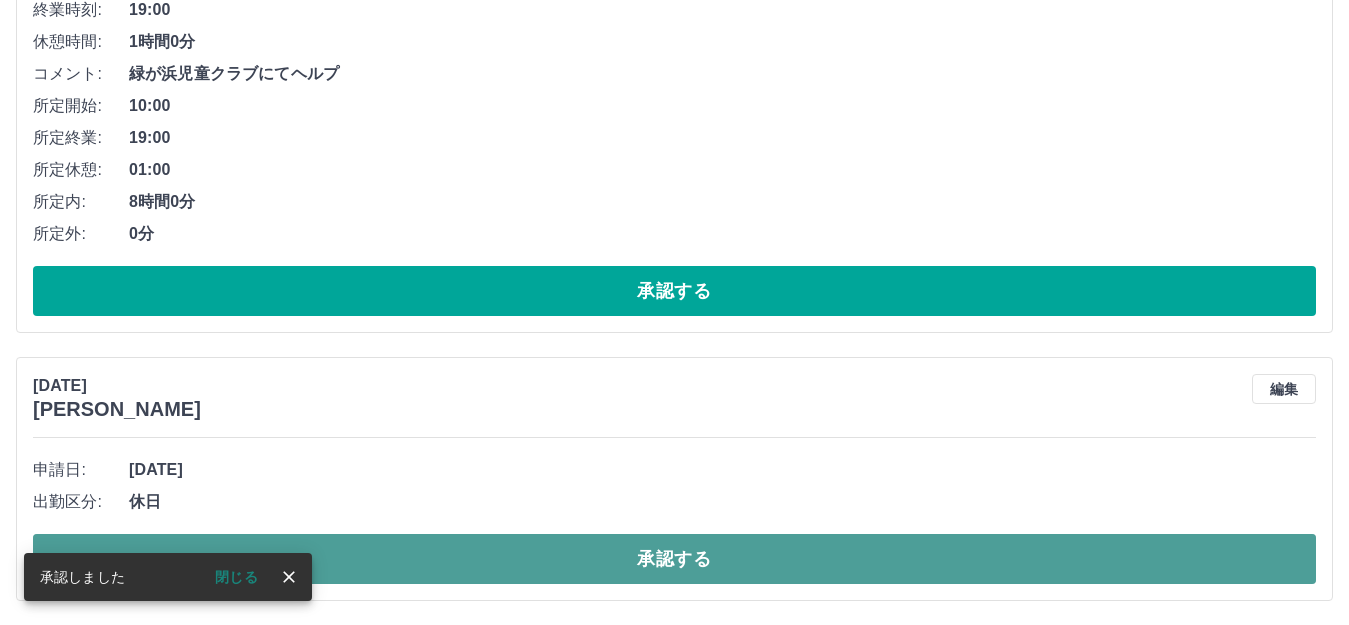 click on "承認する" at bounding box center (674, 559) 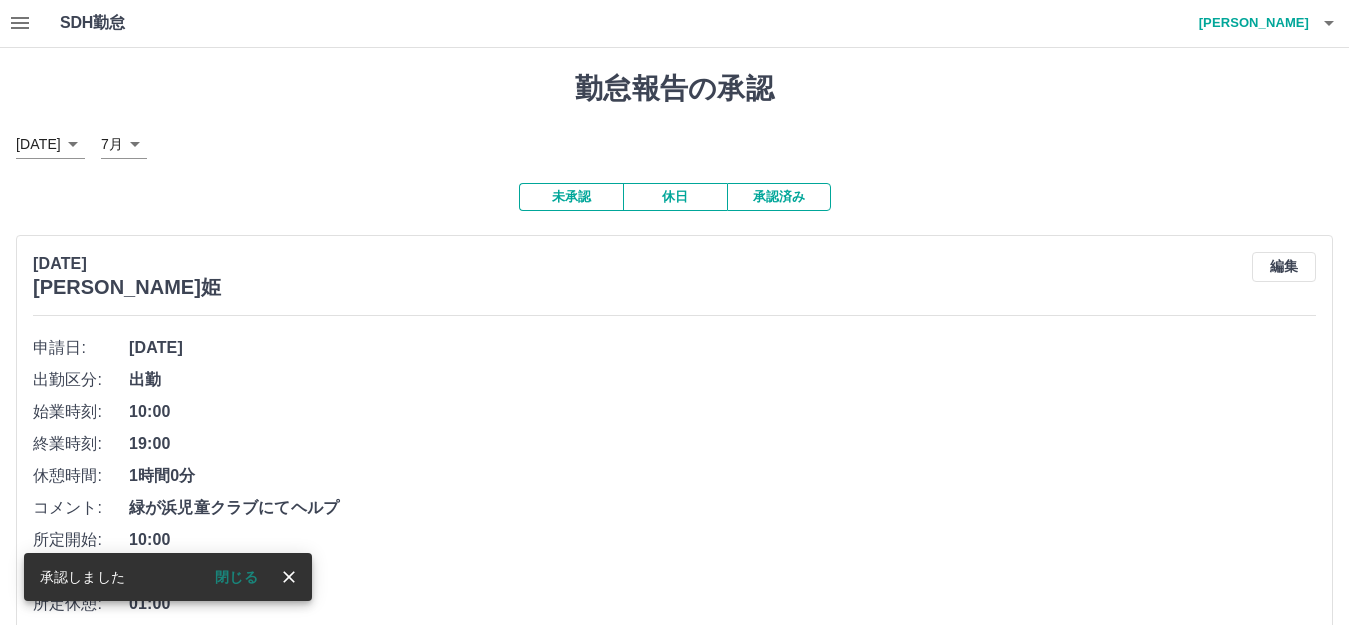 scroll, scrollTop: 0, scrollLeft: 0, axis: both 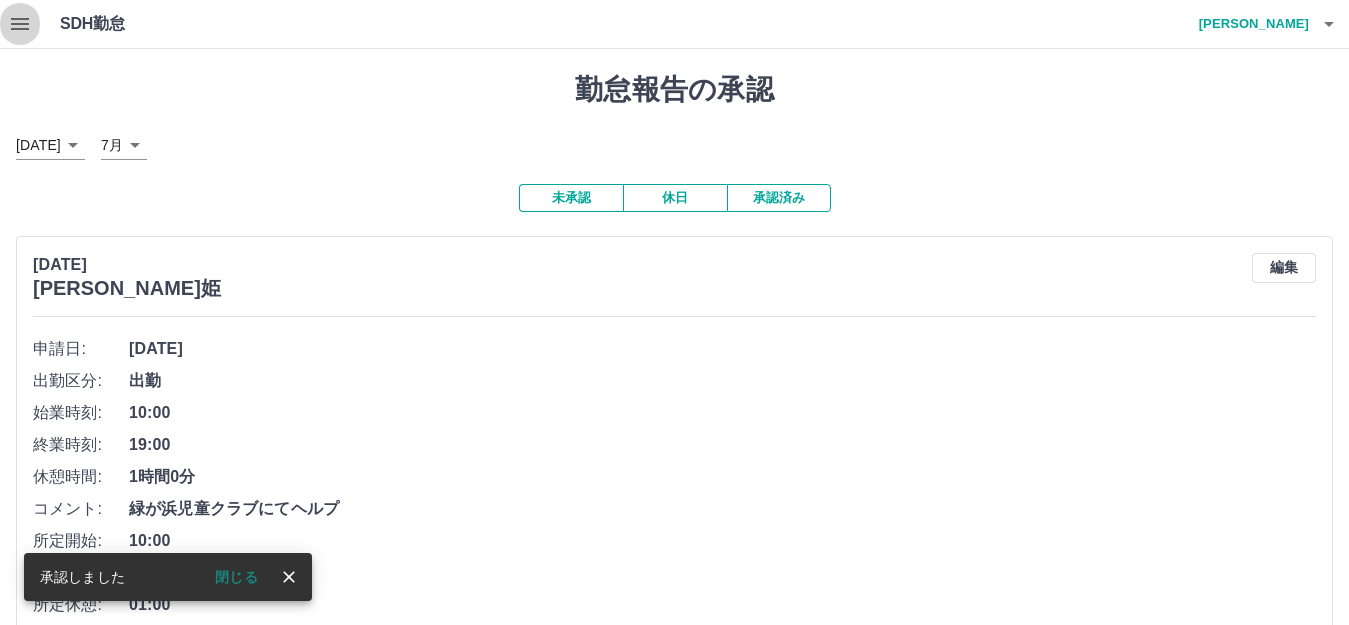 click 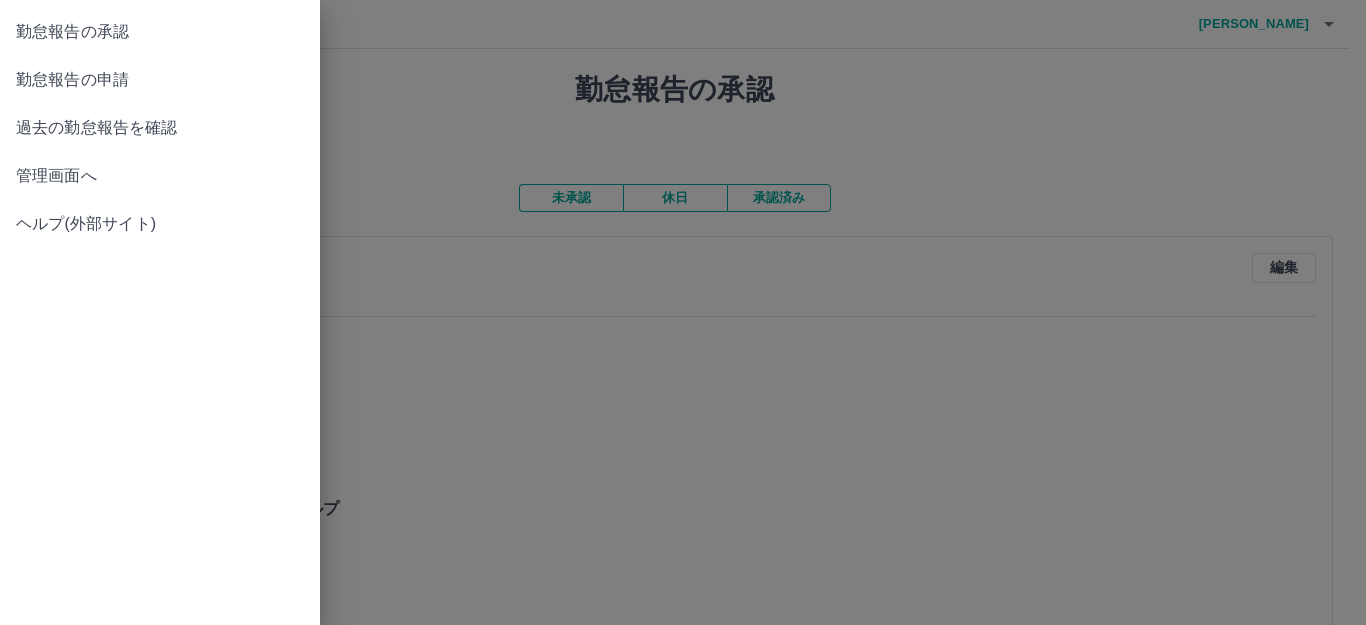 click on "勤怠報告の申請" at bounding box center (160, 80) 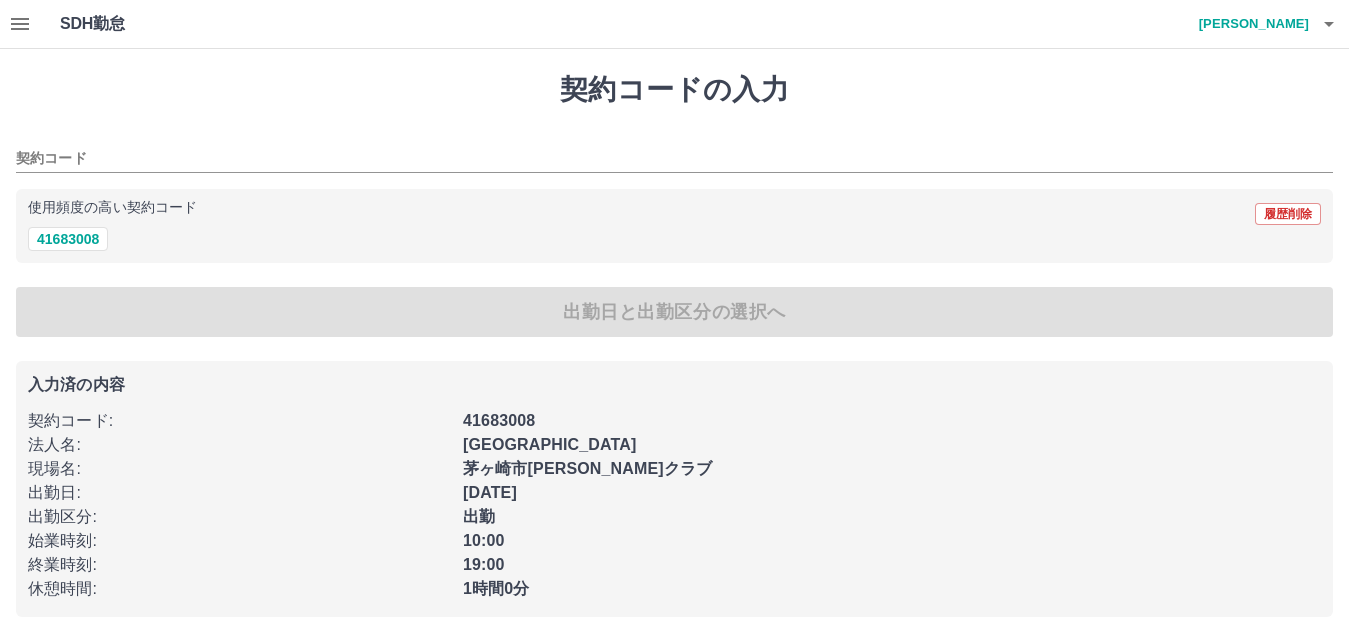type on "********" 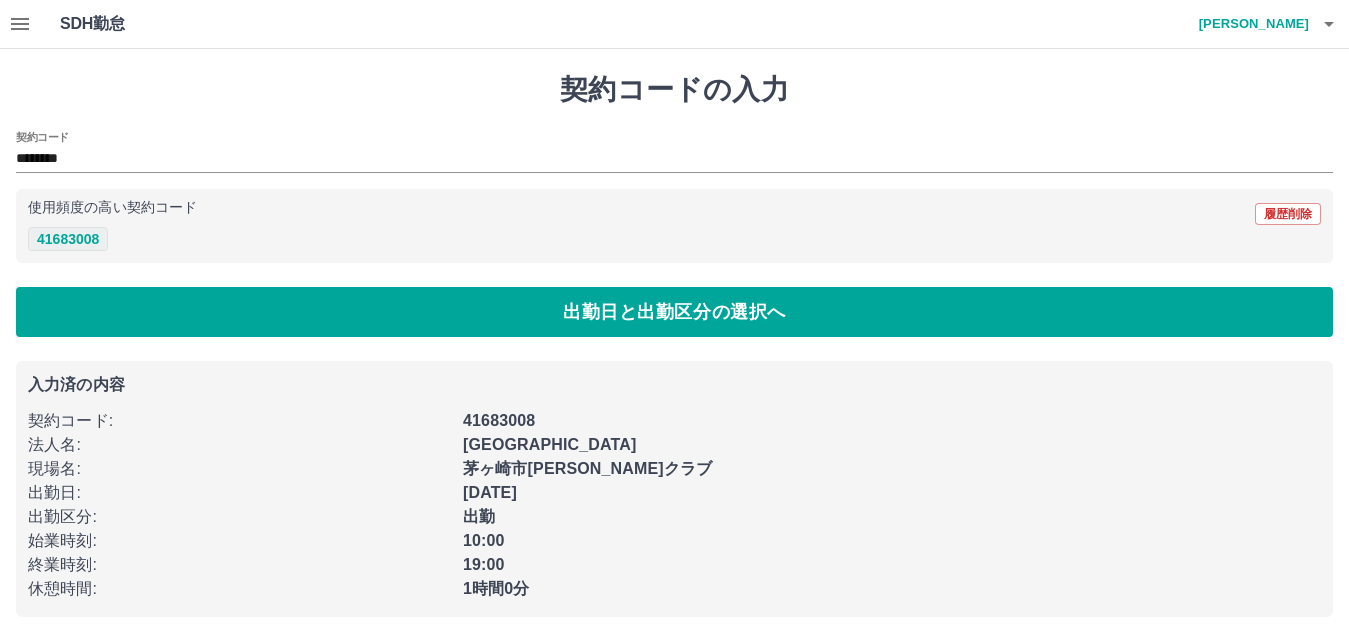 click on "41683008" at bounding box center [68, 239] 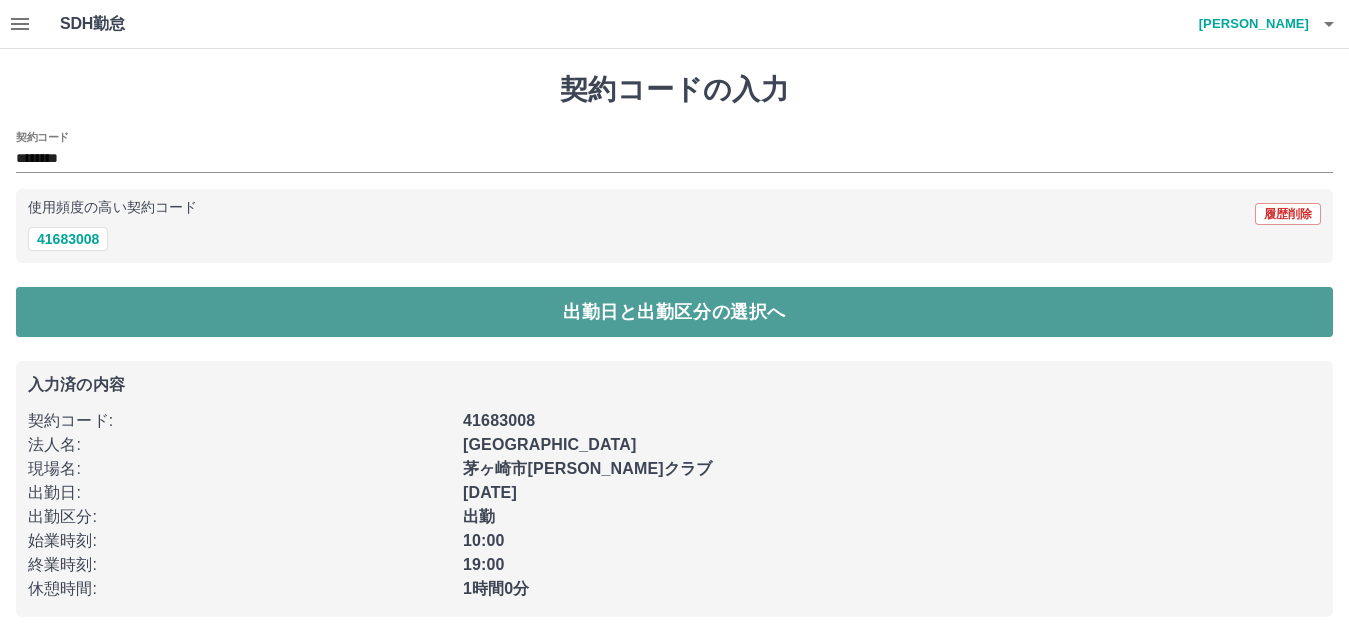 click on "出勤日と出勤区分の選択へ" at bounding box center (674, 312) 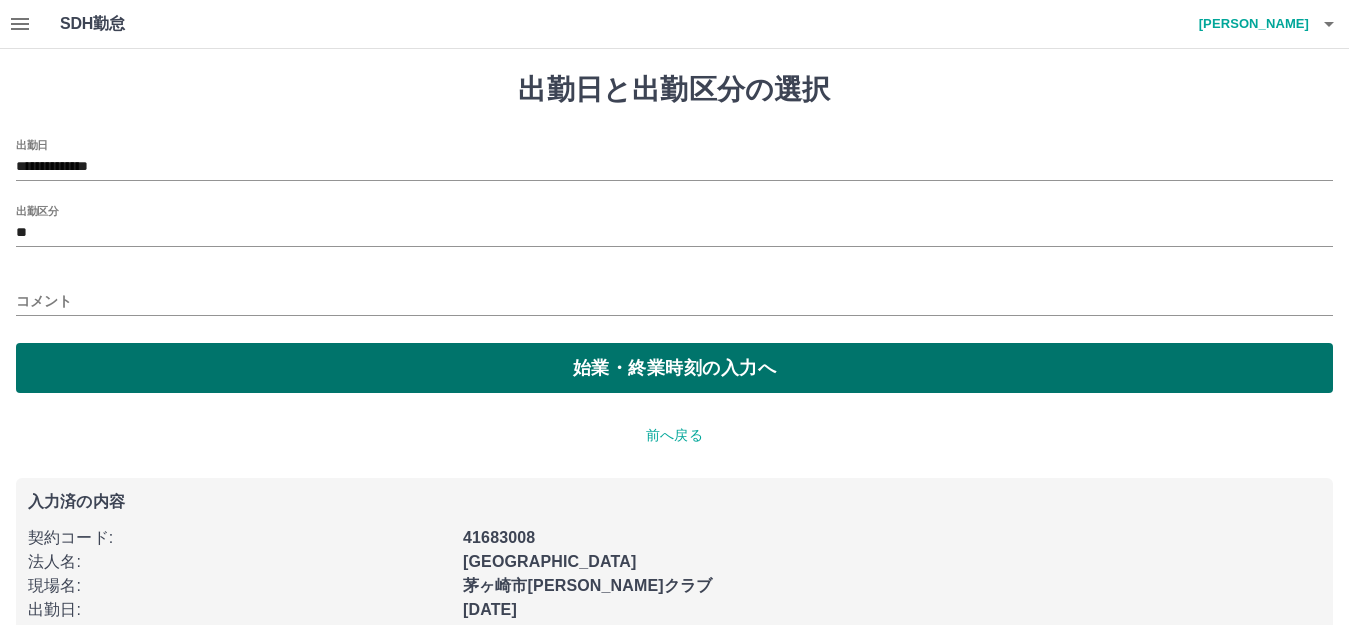 click on "始業・終業時刻の入力へ" at bounding box center [674, 368] 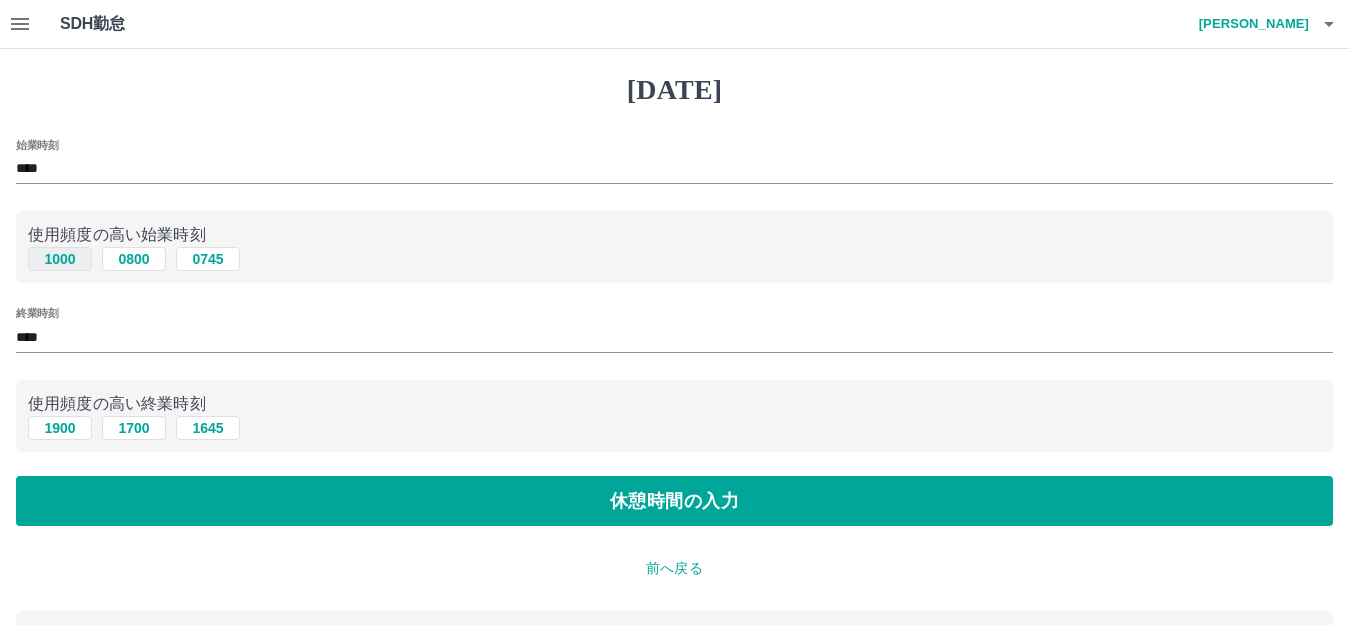 click on "1000" at bounding box center (60, 259) 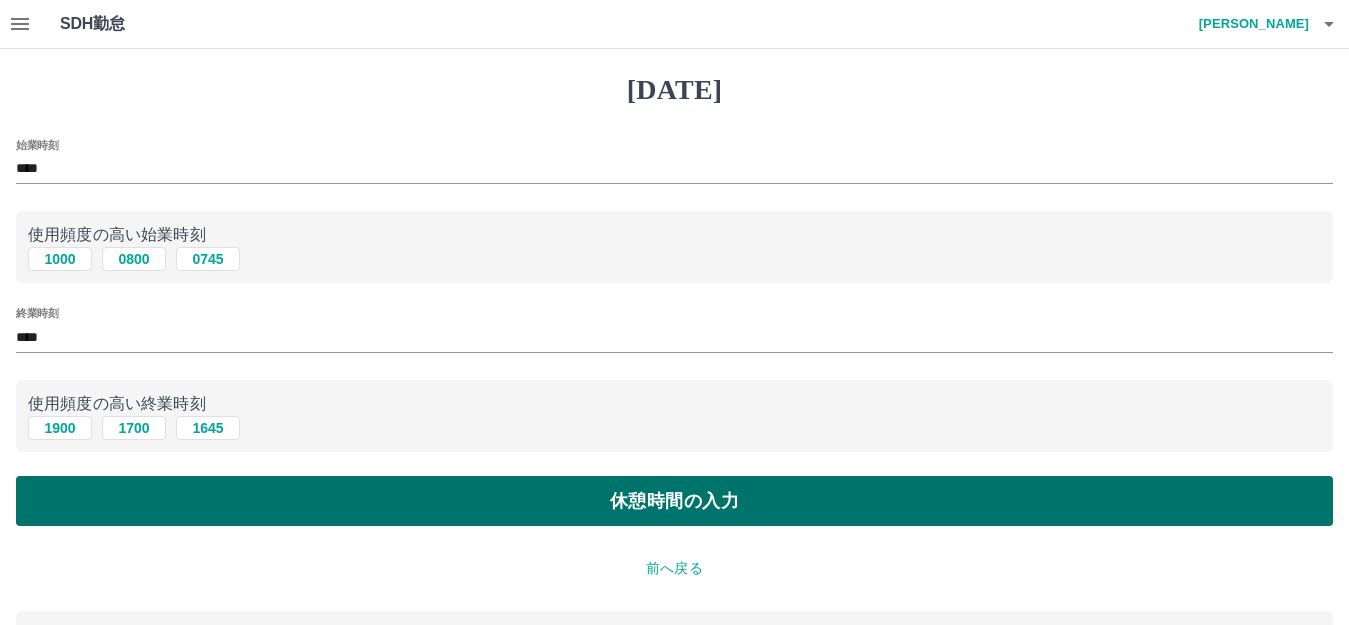 click on "休憩時間の入力" at bounding box center (674, 501) 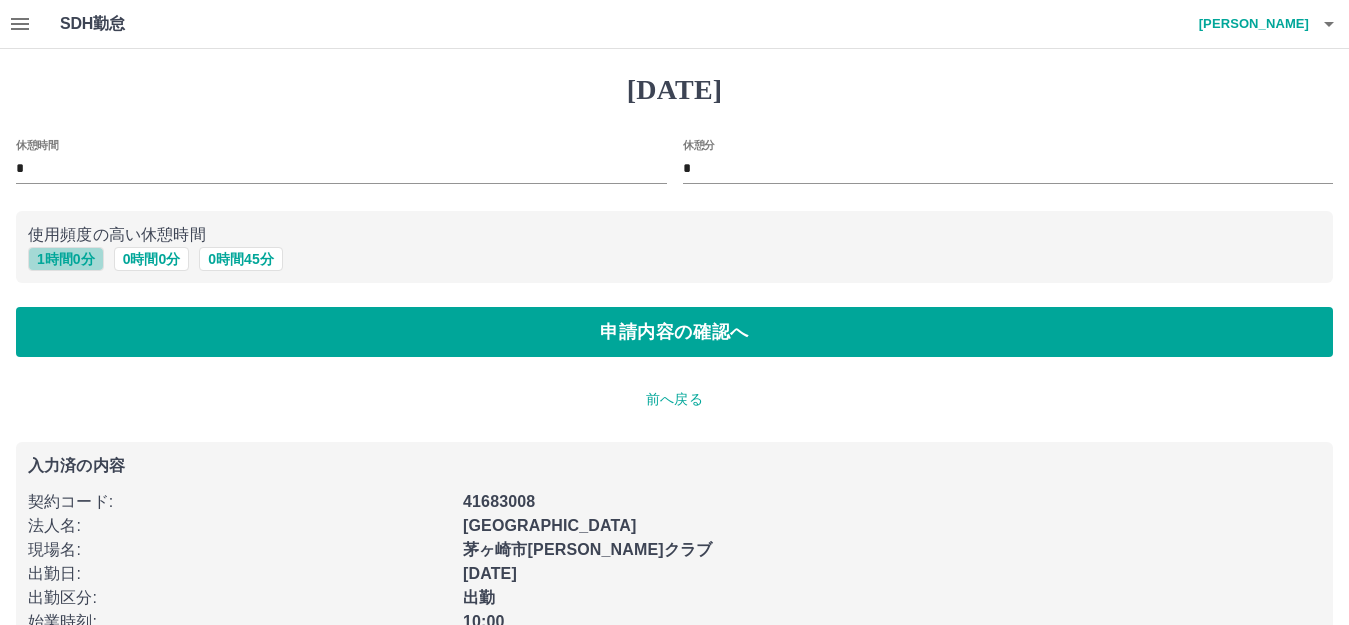click on "1 時間 0 分" at bounding box center [66, 259] 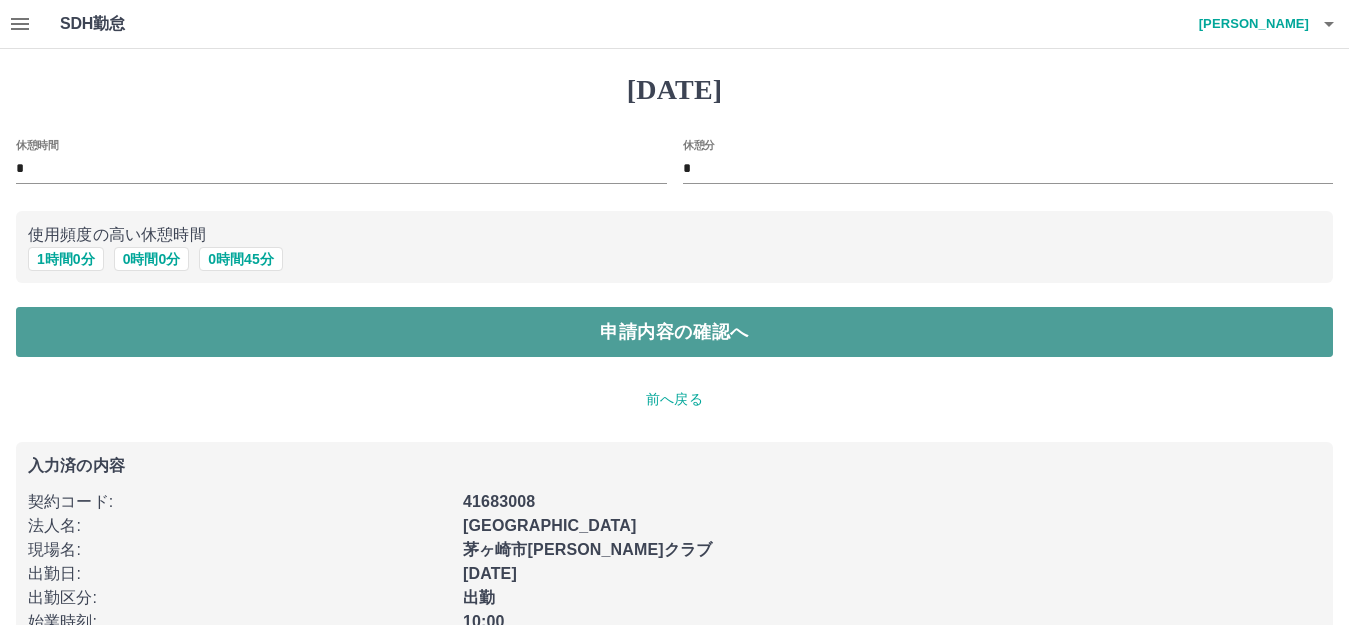 click on "申請内容の確認へ" at bounding box center [674, 332] 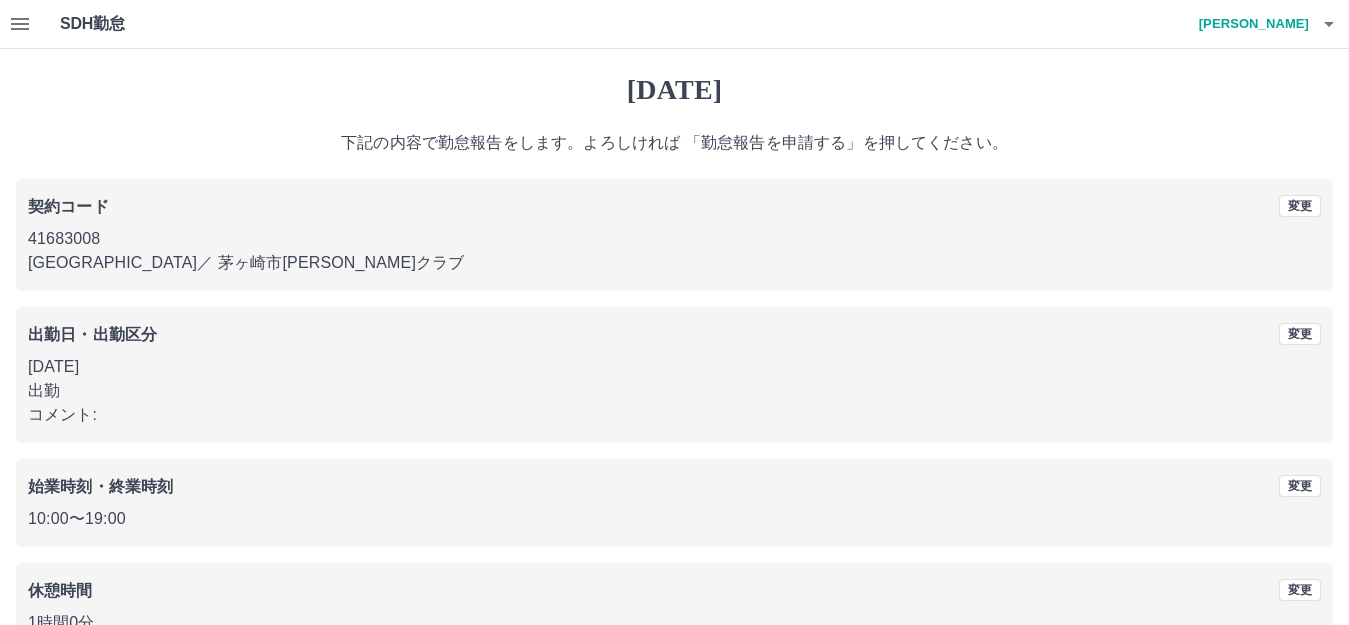 scroll, scrollTop: 124, scrollLeft: 0, axis: vertical 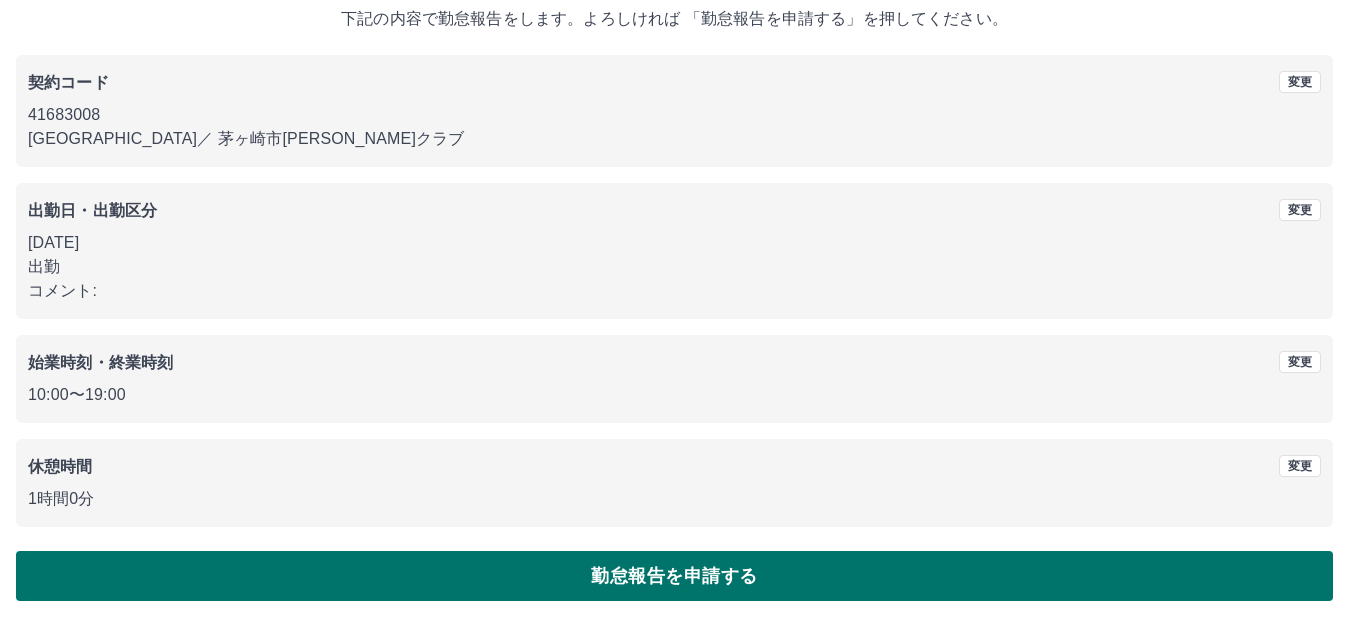 click on "勤怠報告を申請する" at bounding box center (674, 576) 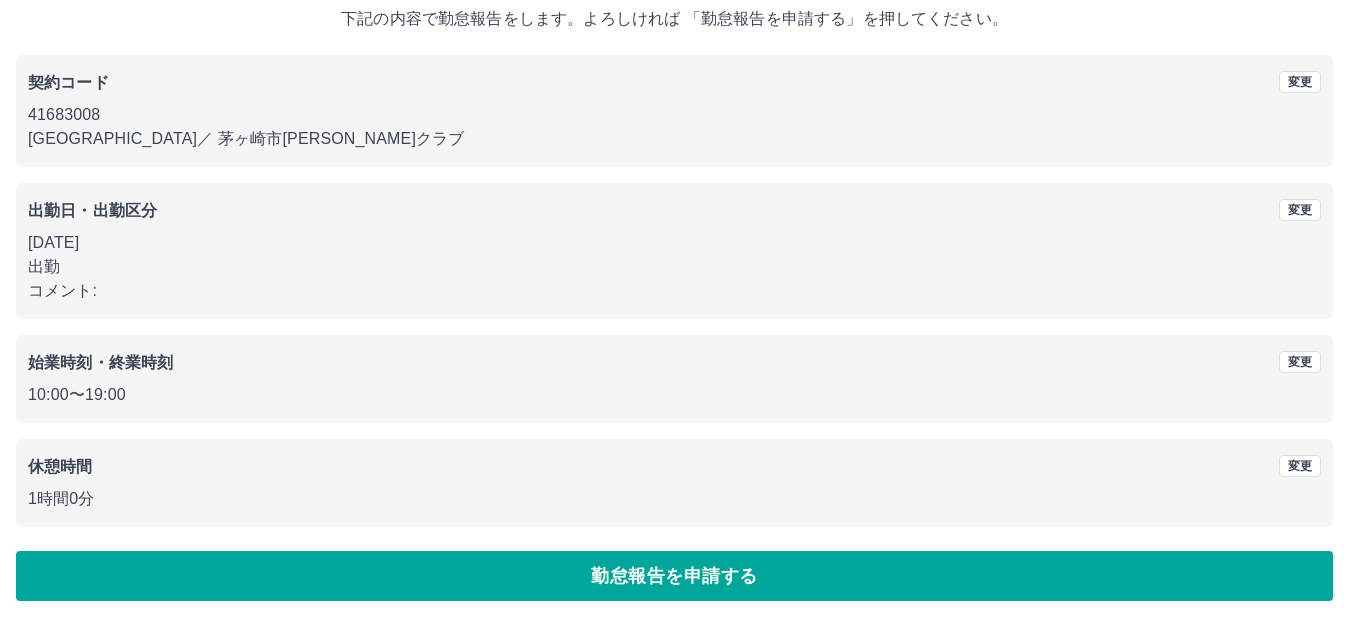scroll, scrollTop: 0, scrollLeft: 0, axis: both 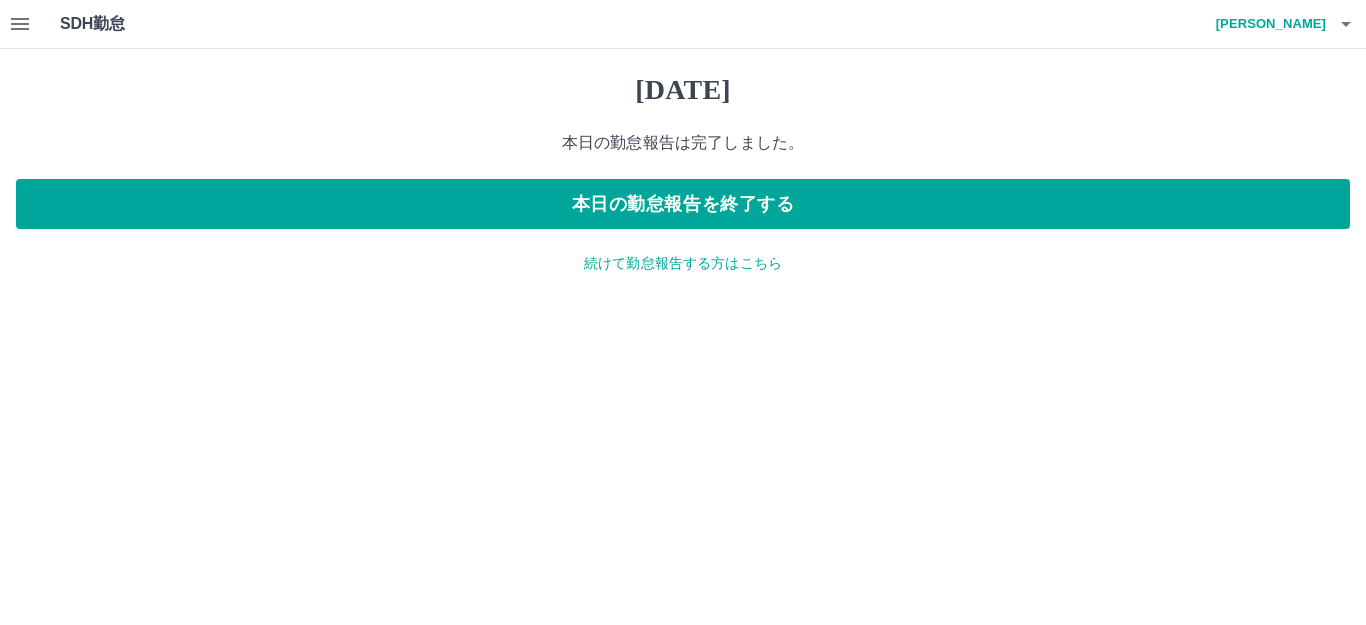 click on "続けて勤怠報告する方はこちら" at bounding box center [683, 263] 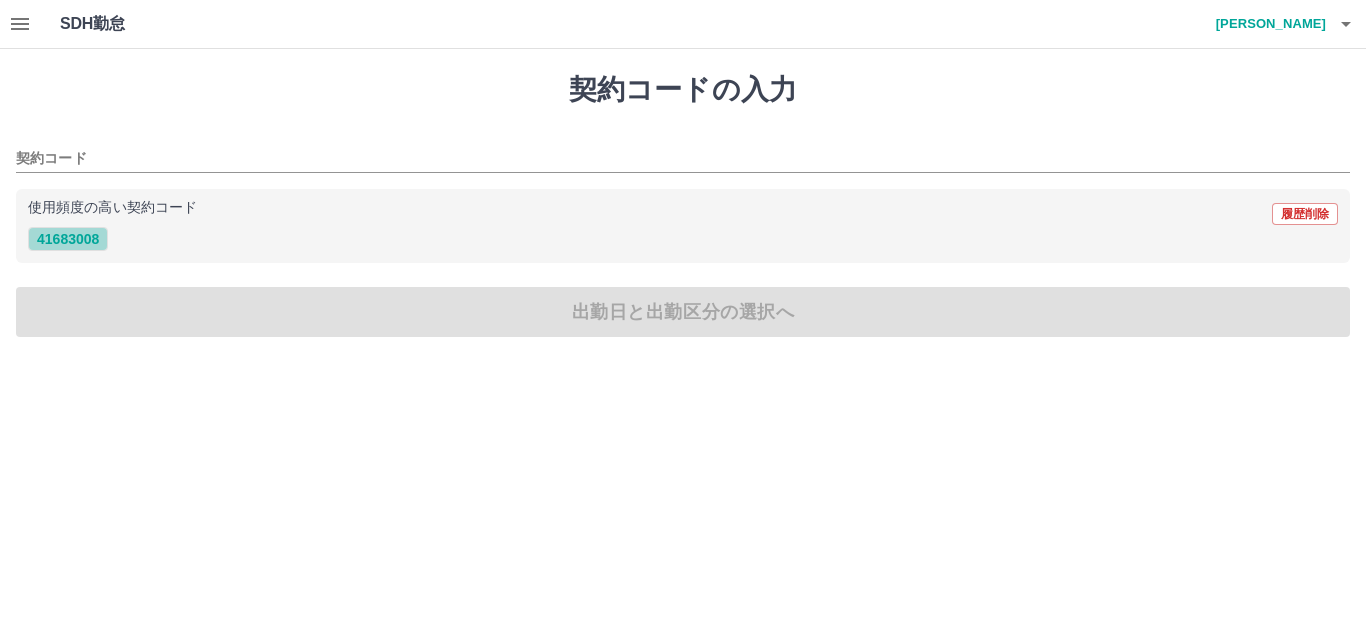 click on "41683008" at bounding box center [68, 239] 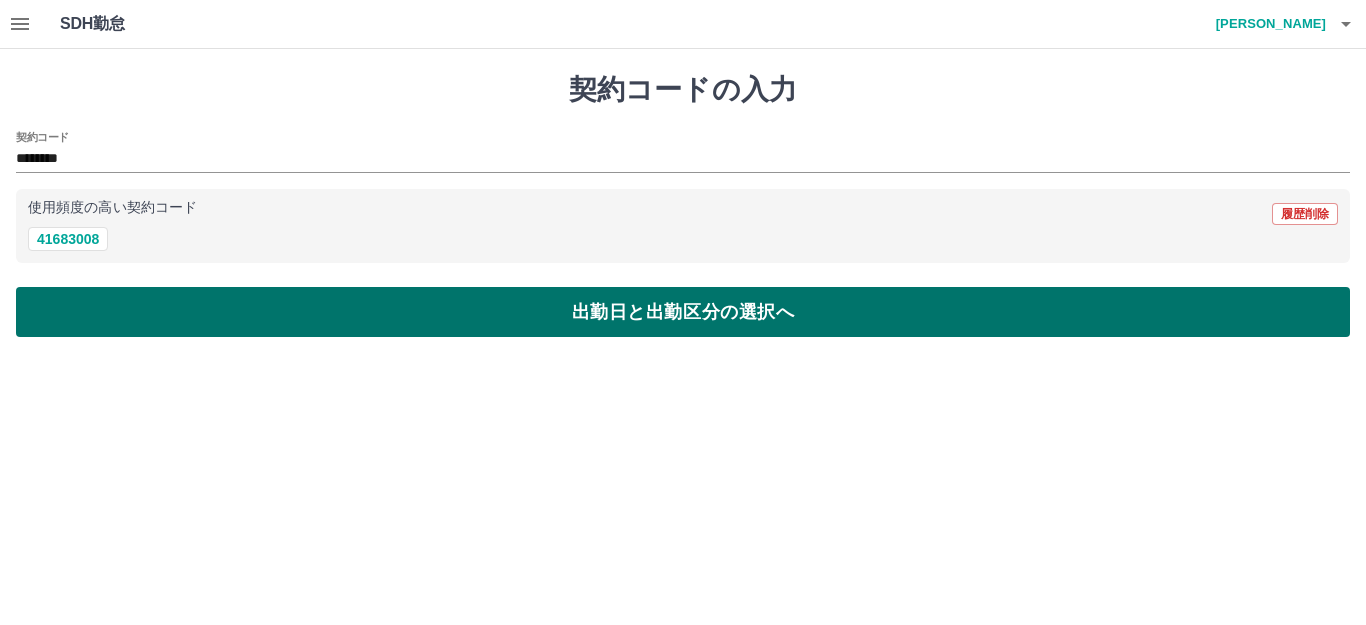 click on "出勤日と出勤区分の選択へ" at bounding box center [683, 312] 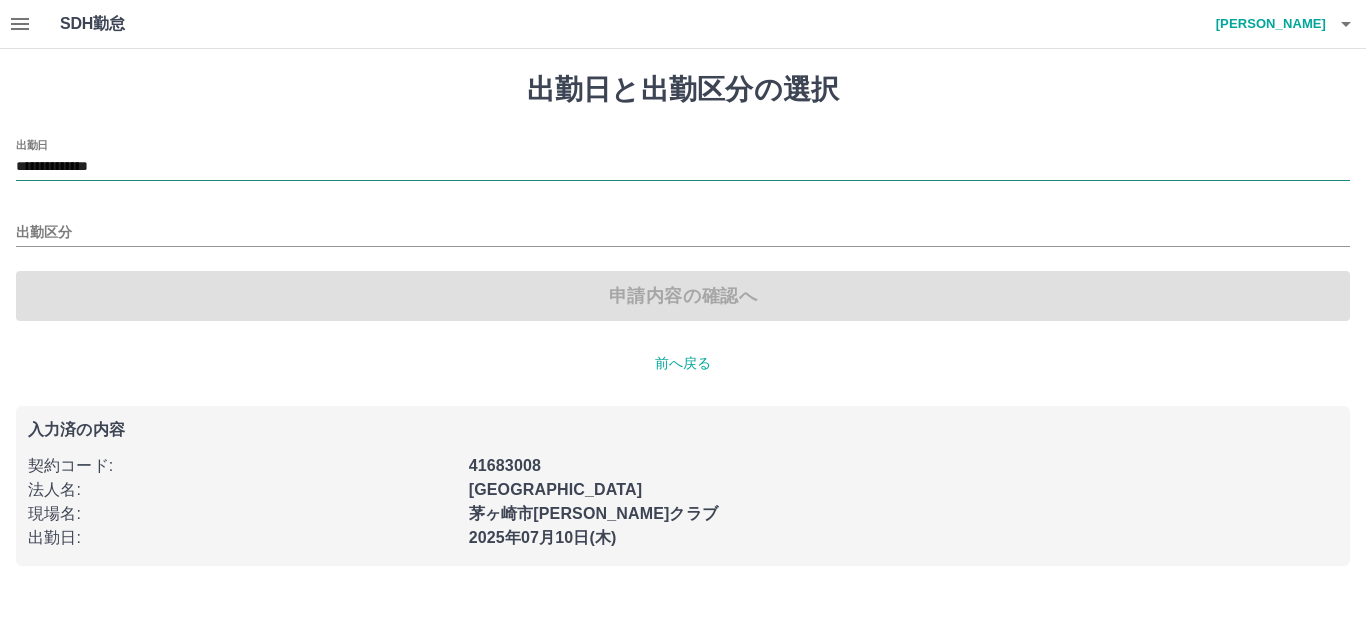 click on "**********" at bounding box center [683, 167] 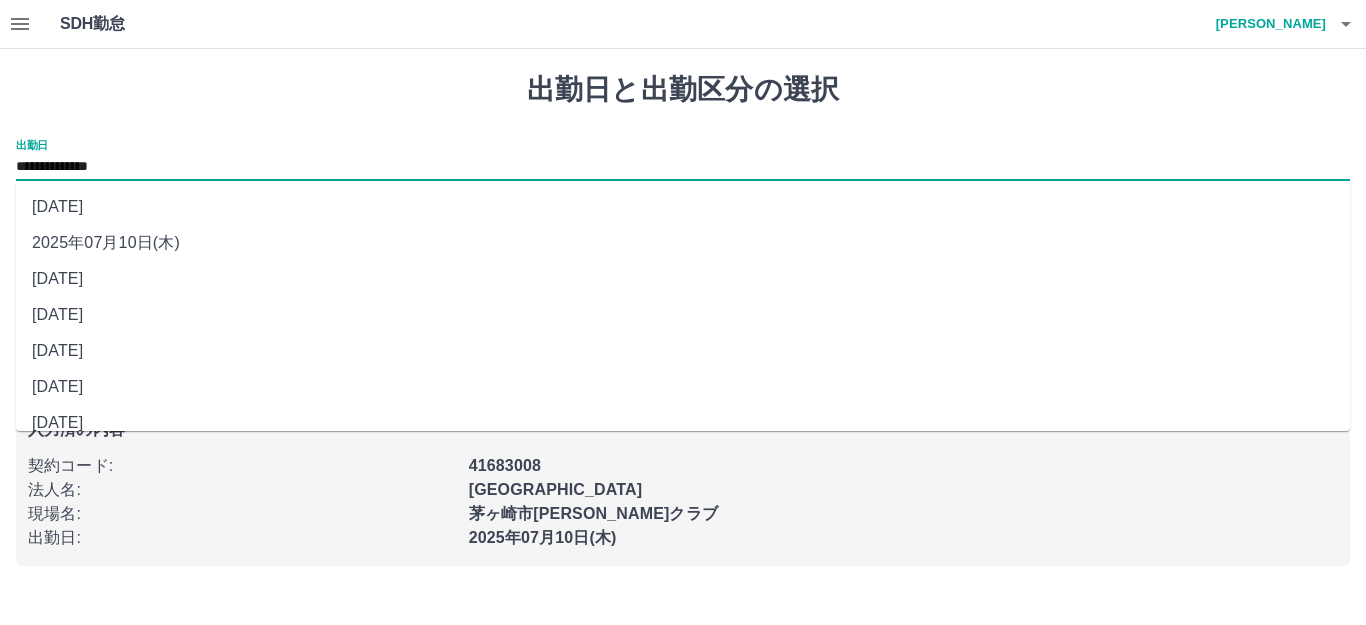 click on "2025年07月11日(金)" at bounding box center [683, 207] 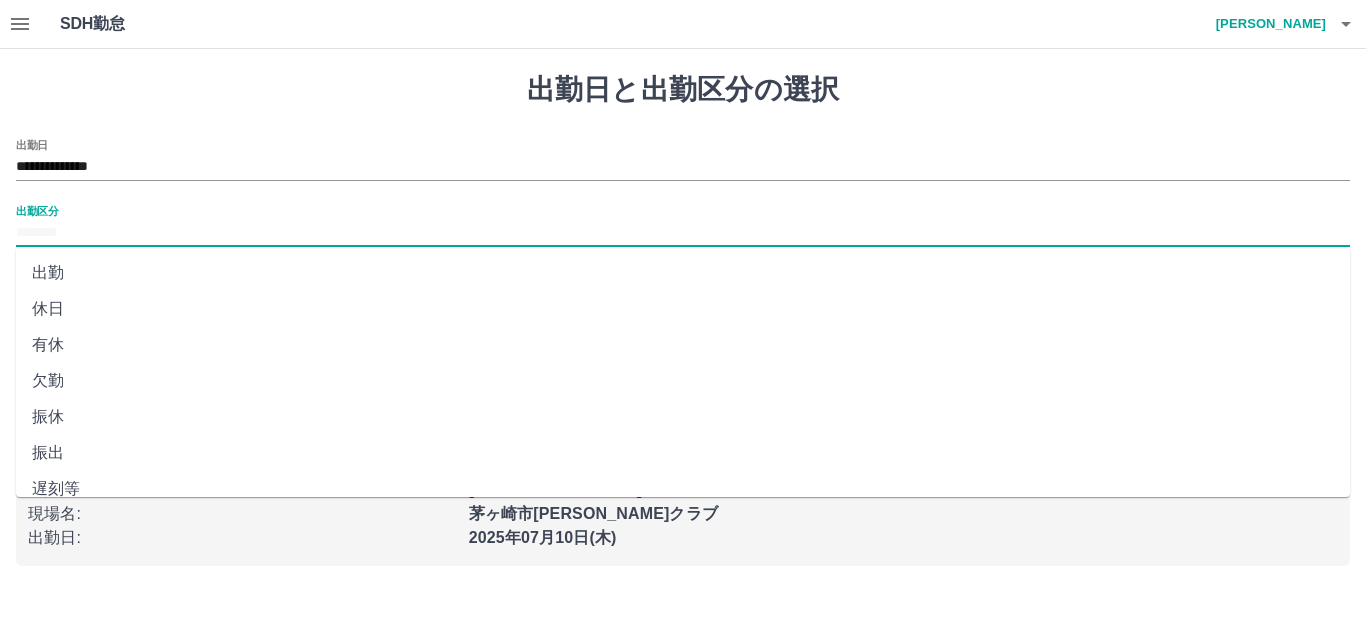 click on "出勤区分" at bounding box center [683, 233] 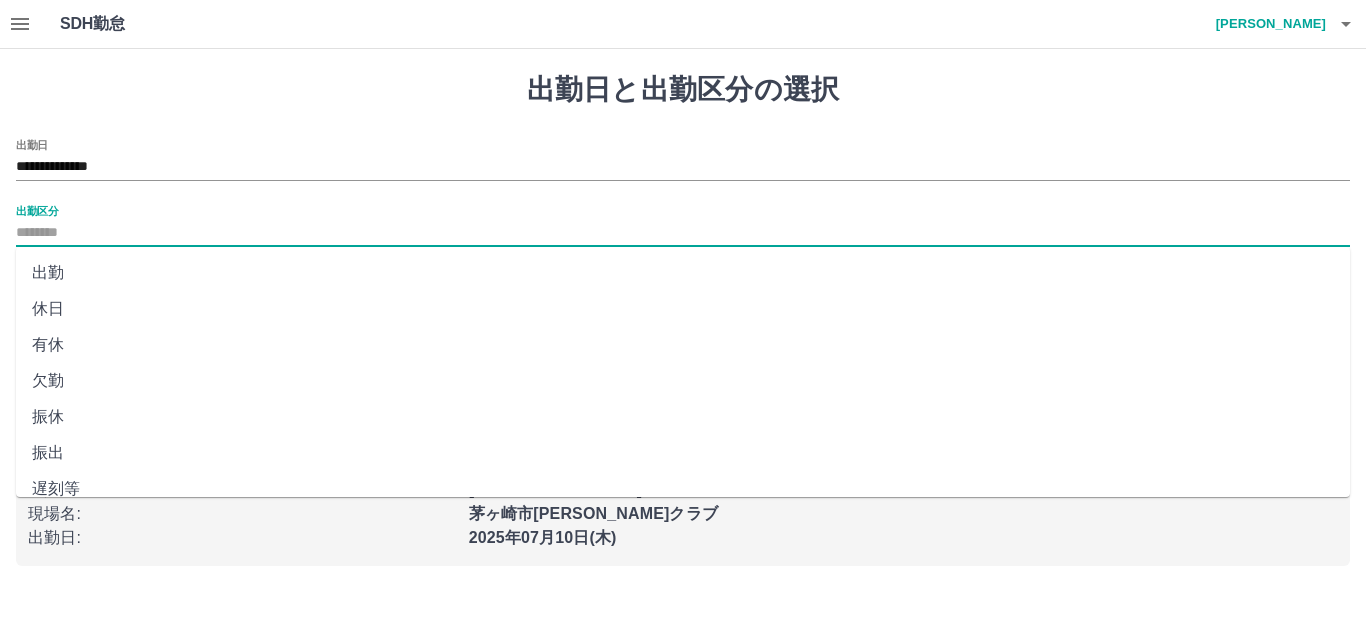 click on "出勤" at bounding box center [683, 273] 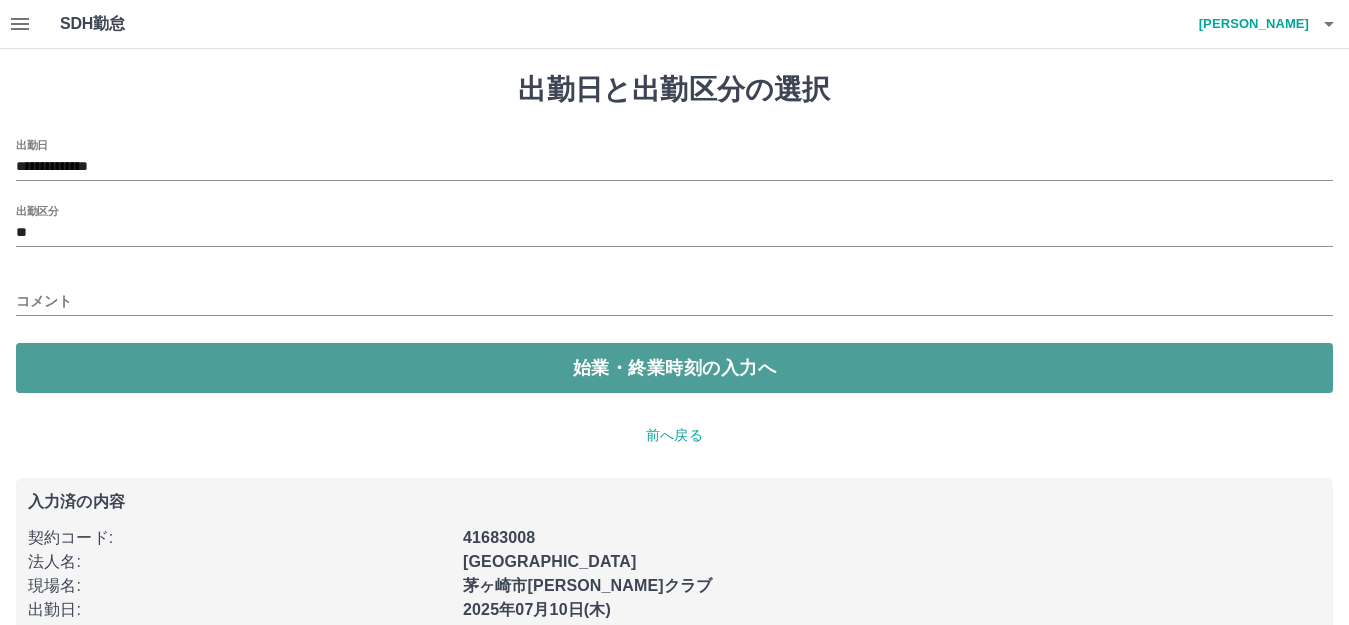 click on "始業・終業時刻の入力へ" at bounding box center (674, 368) 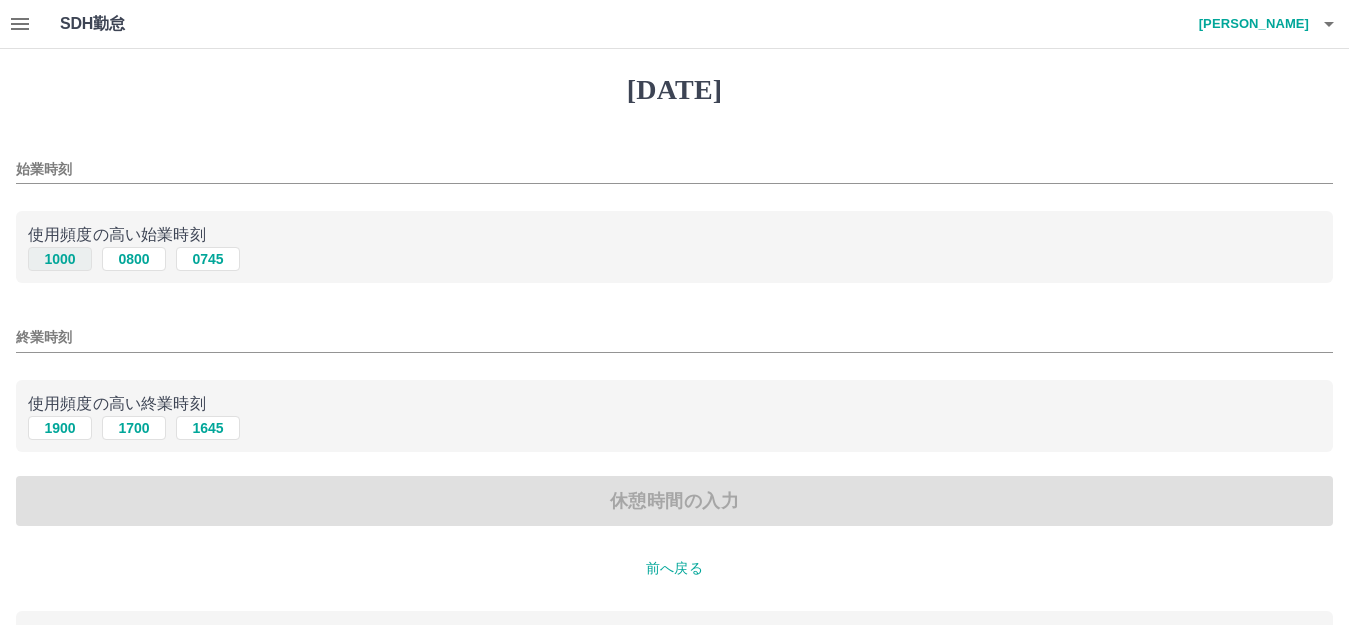 click on "1000" at bounding box center [60, 259] 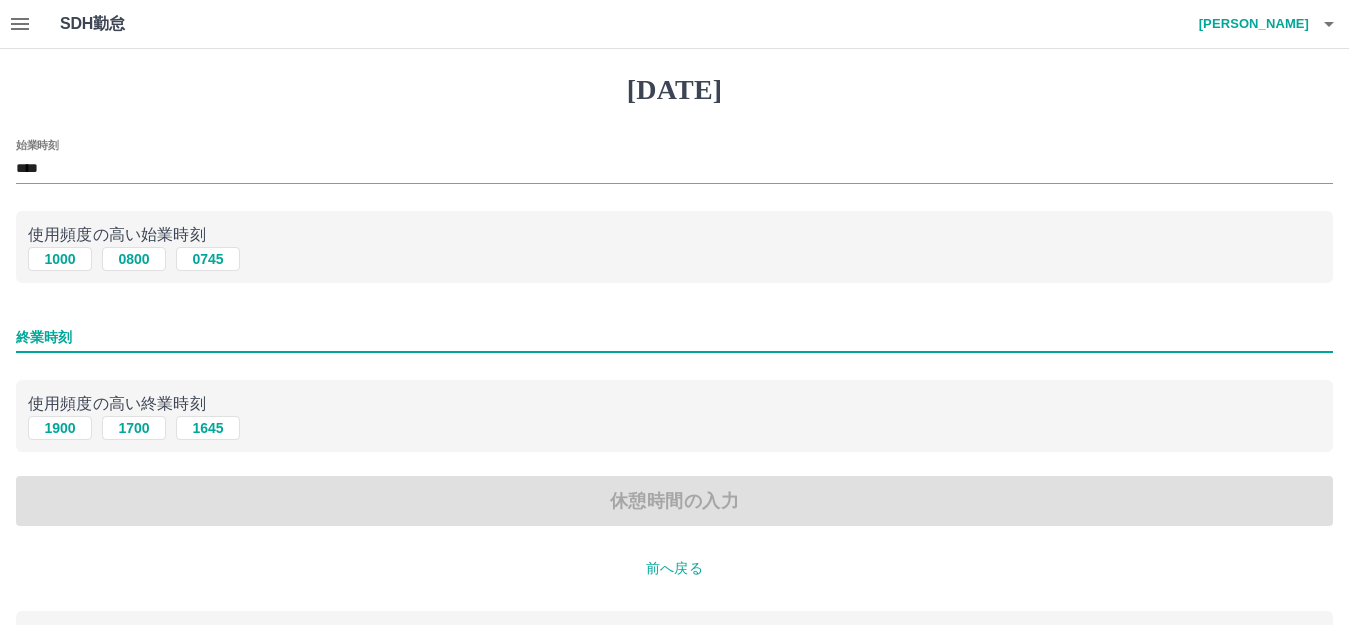 click on "終業時刻" at bounding box center [674, 337] 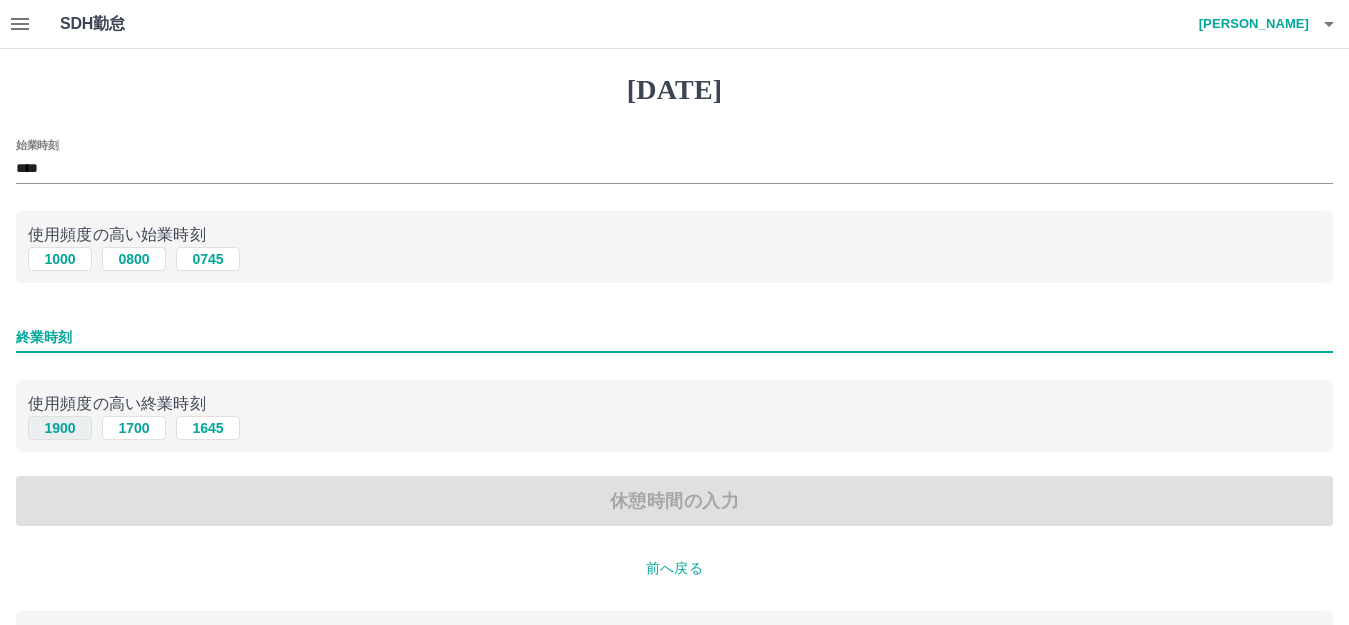 click on "1900" at bounding box center [60, 428] 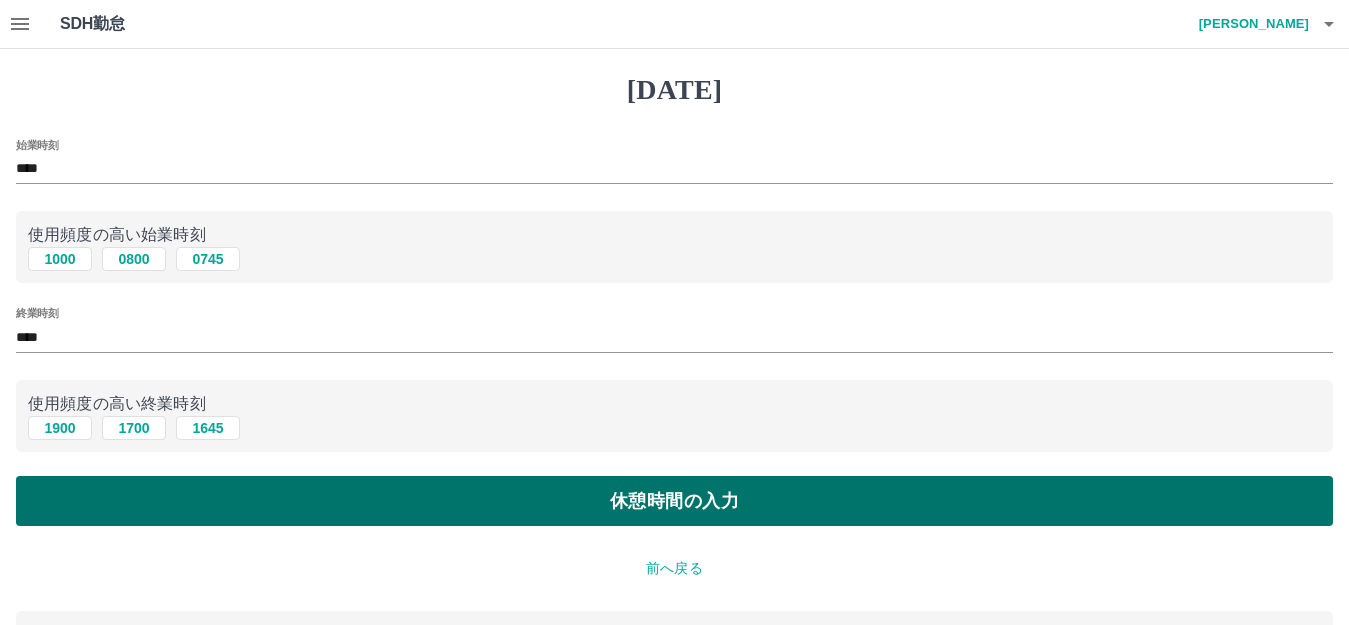 click on "休憩時間の入力" at bounding box center (674, 501) 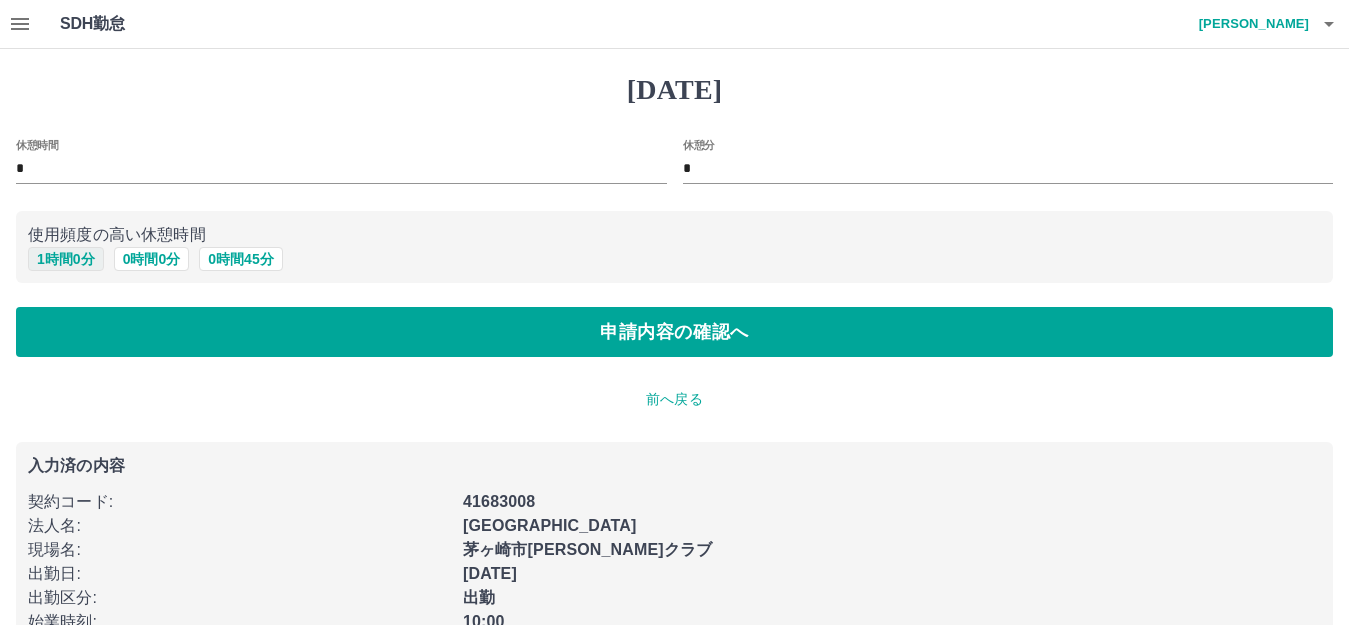 click on "1 時間 0 分" at bounding box center [66, 259] 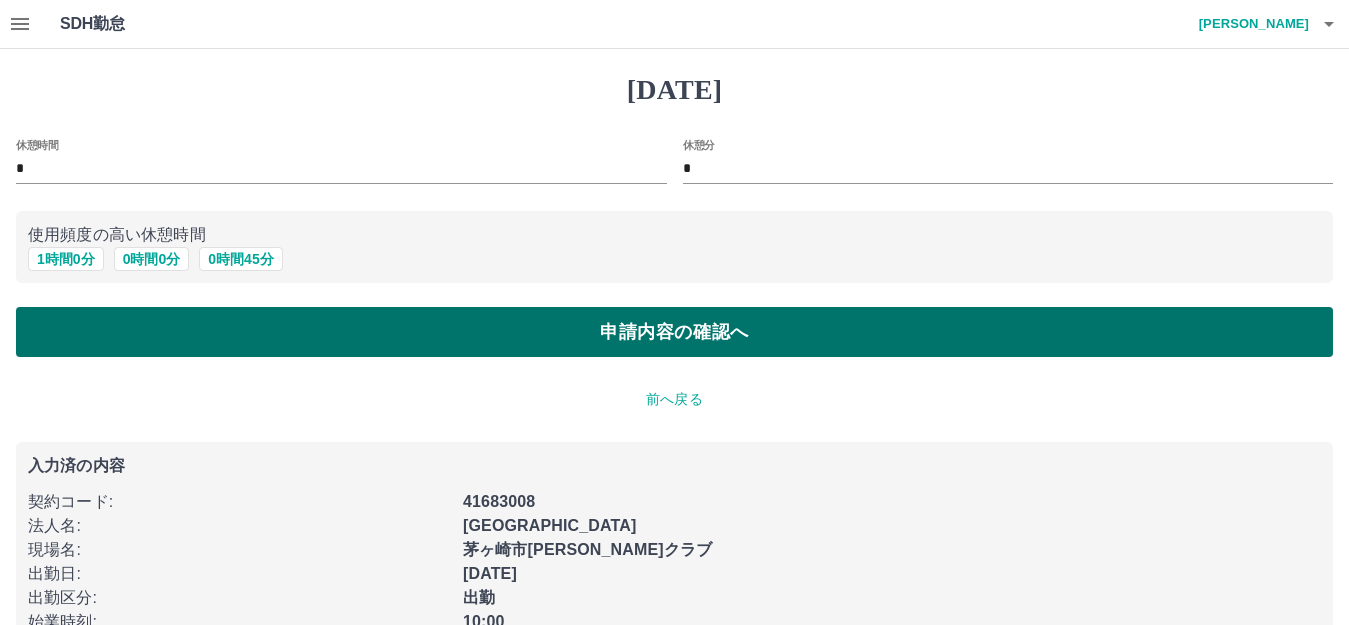 click on "申請内容の確認へ" at bounding box center [674, 332] 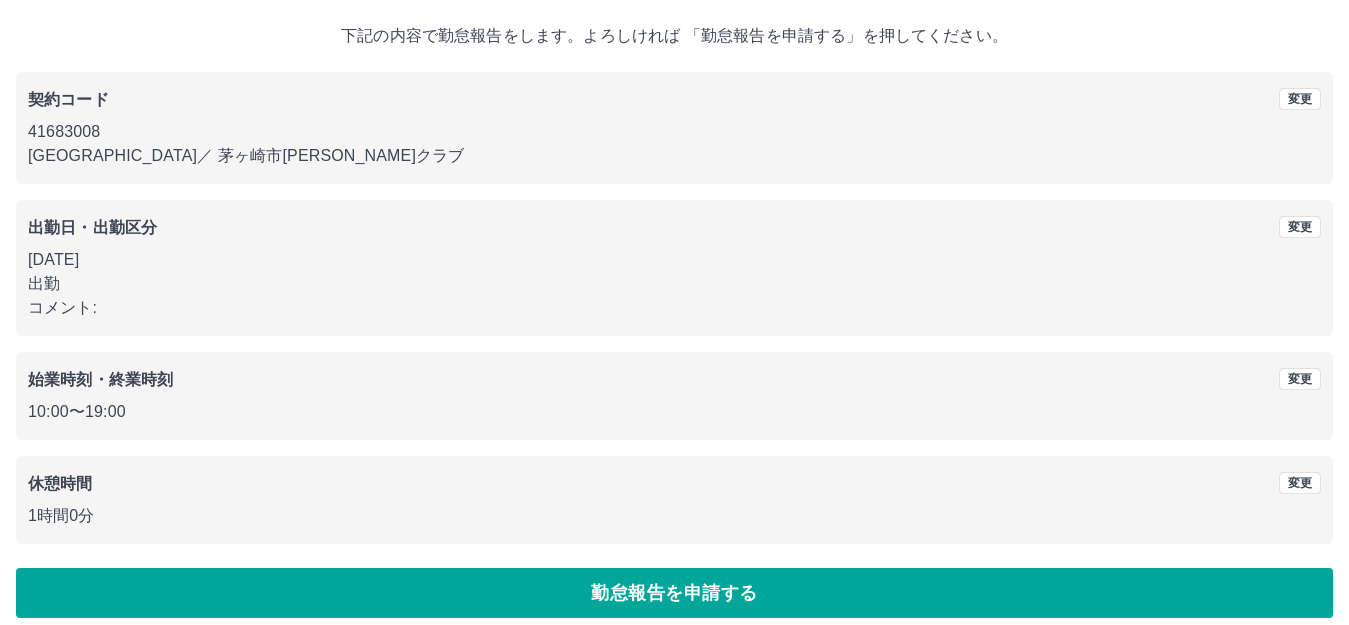 scroll, scrollTop: 124, scrollLeft: 0, axis: vertical 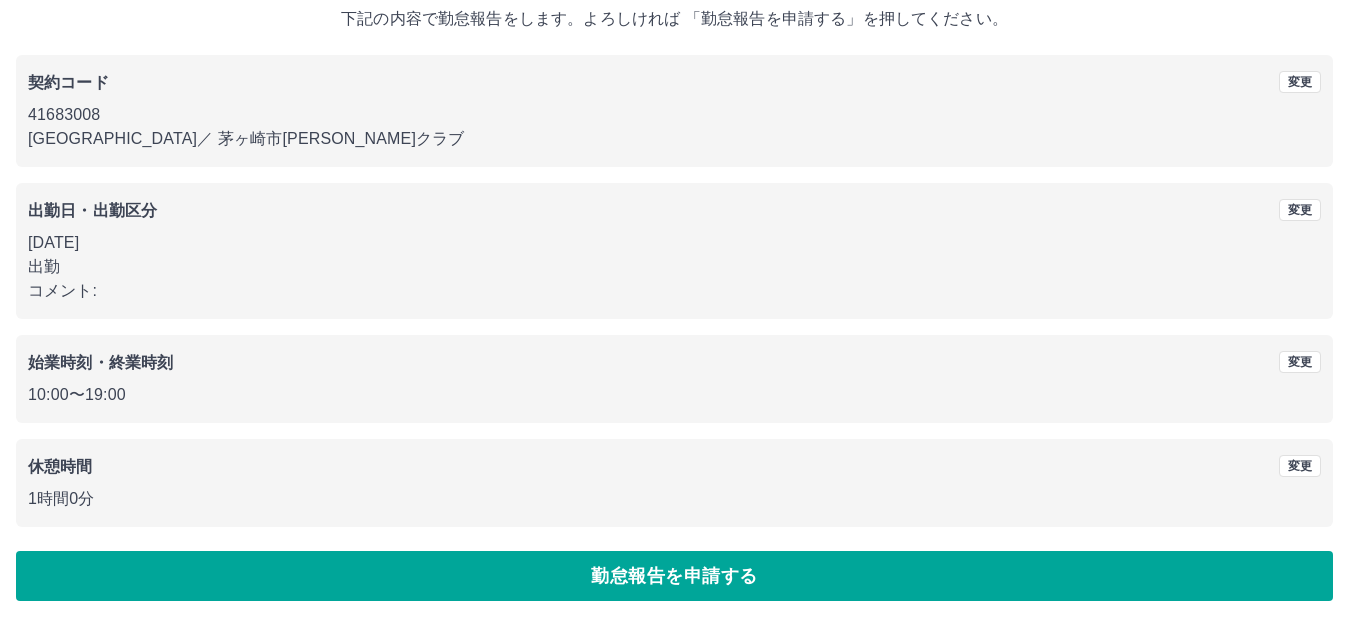 click on "2025年07月11日(金) 下記の内容で勤怠報告をします。よろしければ 「勤怠報告を申請する」を押してください。 契約コード 変更 41683008 茅ヶ崎市  ／   茅ヶ崎市松浪クラブ 出勤日・出勤区分 変更 2025年07月11日(金) 出勤 コメント:  始業時刻・終業時刻 変更 10:00 〜 19:00 休憩時間 変更 1時間0分 勤怠報告を申請する" at bounding box center (674, 275) 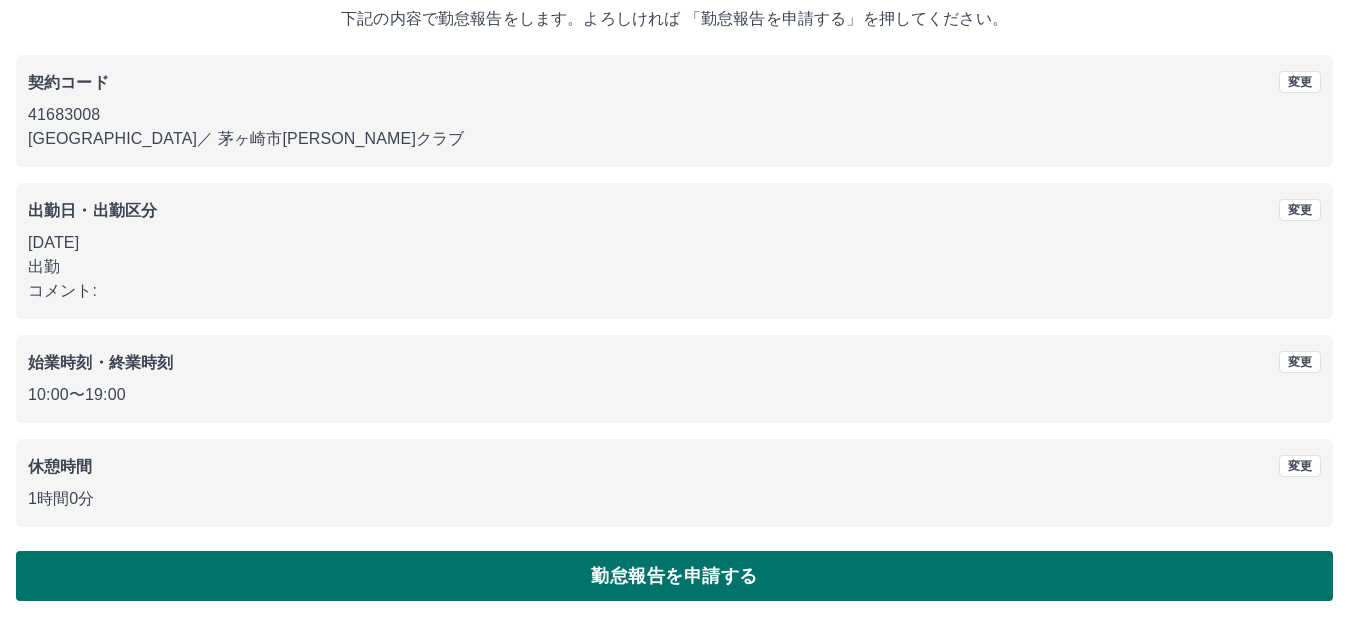 click on "勤怠報告を申請する" at bounding box center [674, 576] 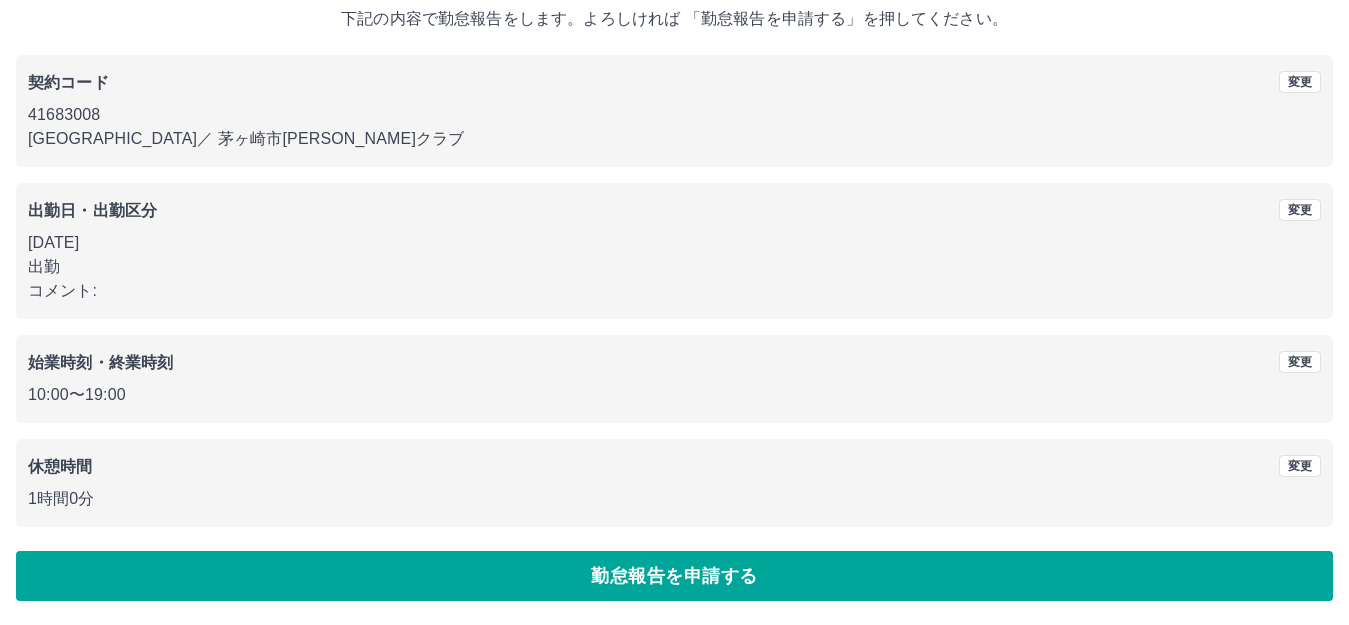 scroll, scrollTop: 0, scrollLeft: 0, axis: both 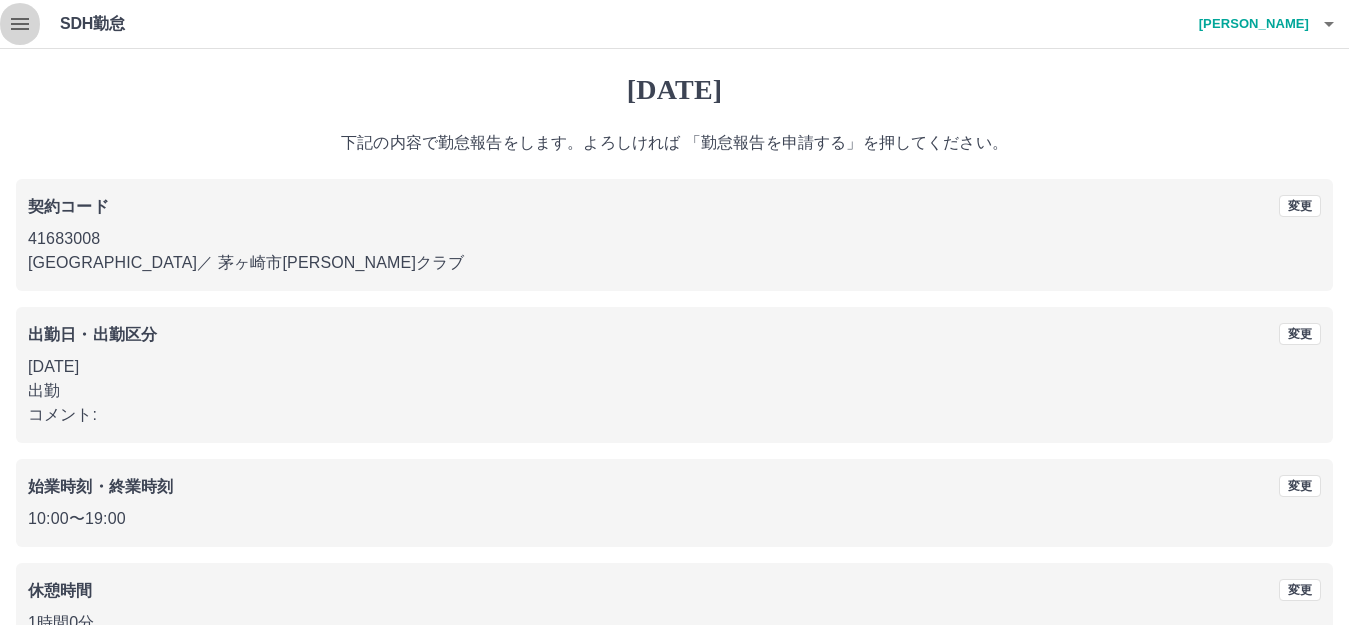 click 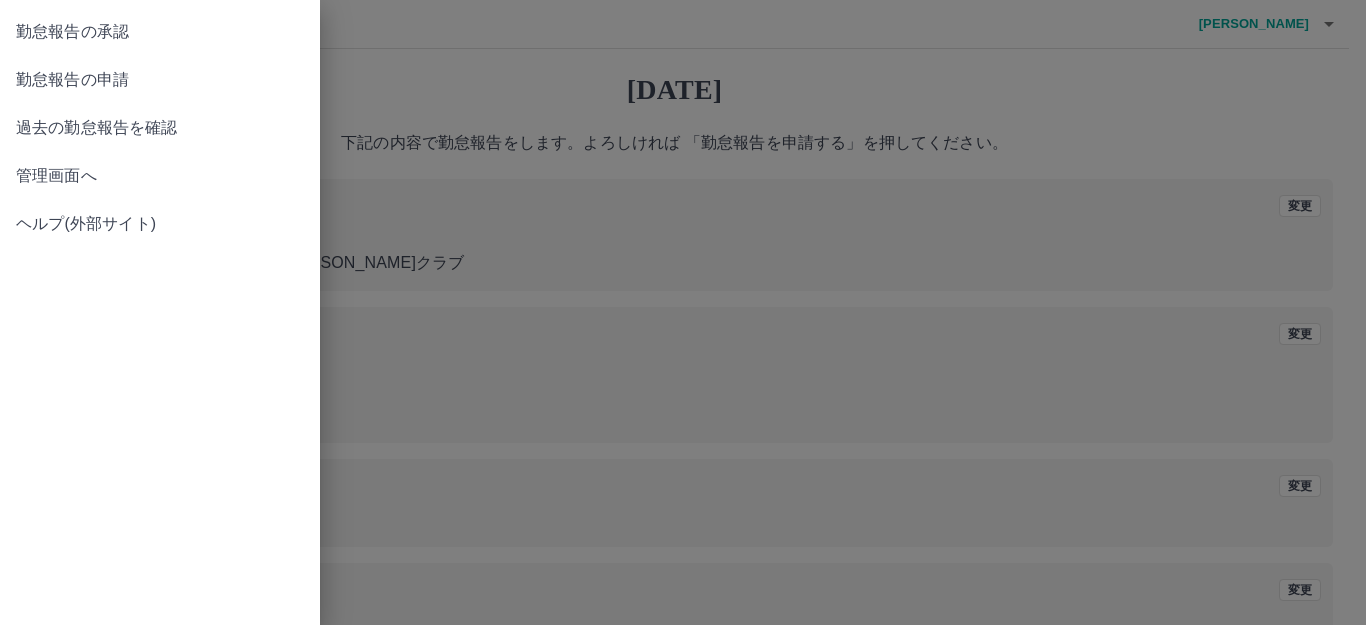 click on "勤怠報告の承認" at bounding box center [160, 32] 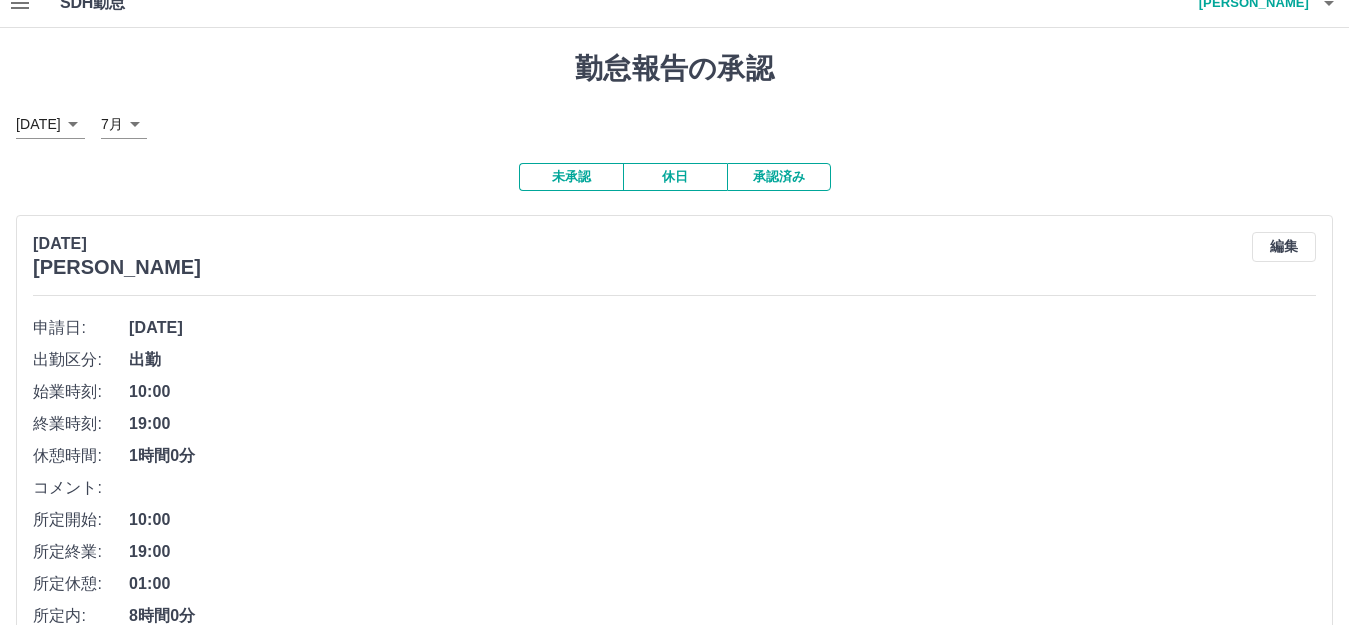 scroll, scrollTop: 0, scrollLeft: 0, axis: both 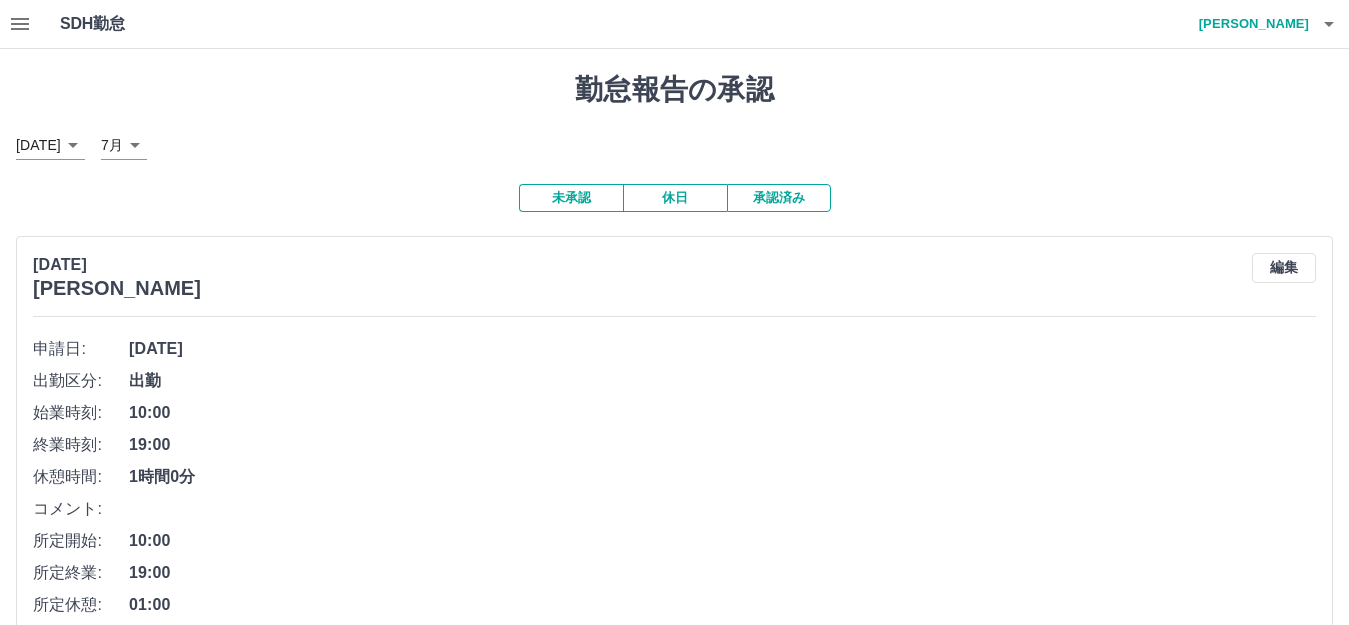 click on "未承認" at bounding box center [571, 198] 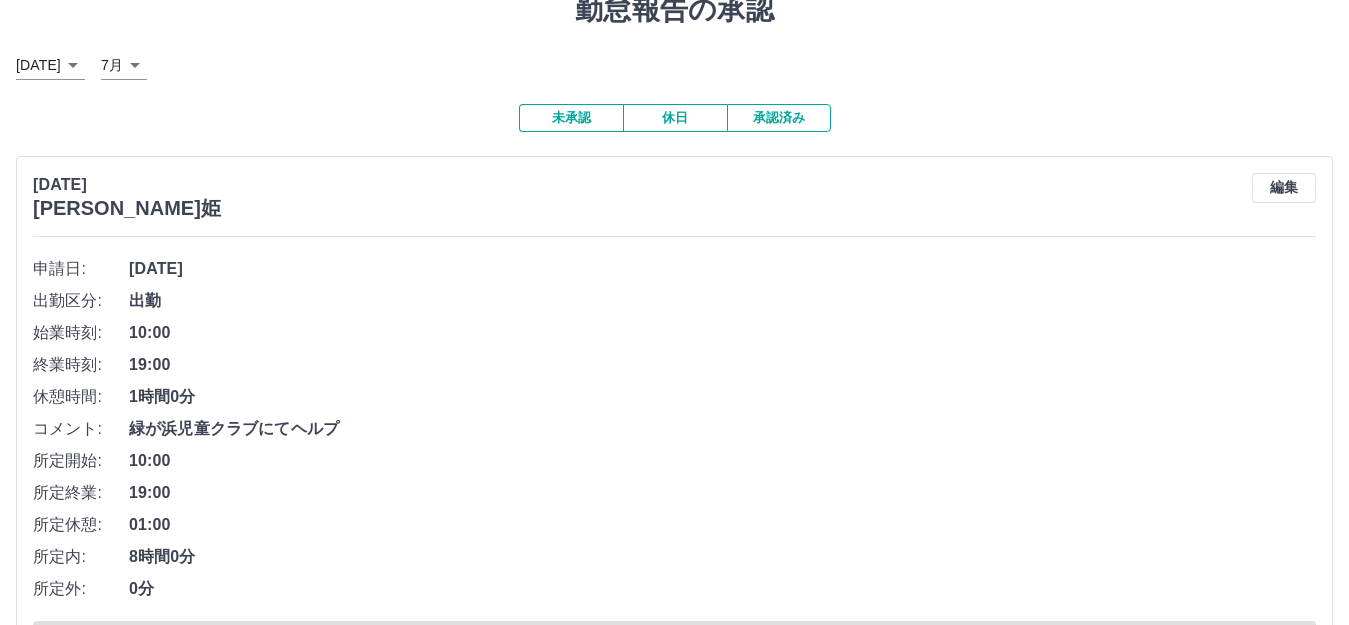 scroll, scrollTop: 0, scrollLeft: 0, axis: both 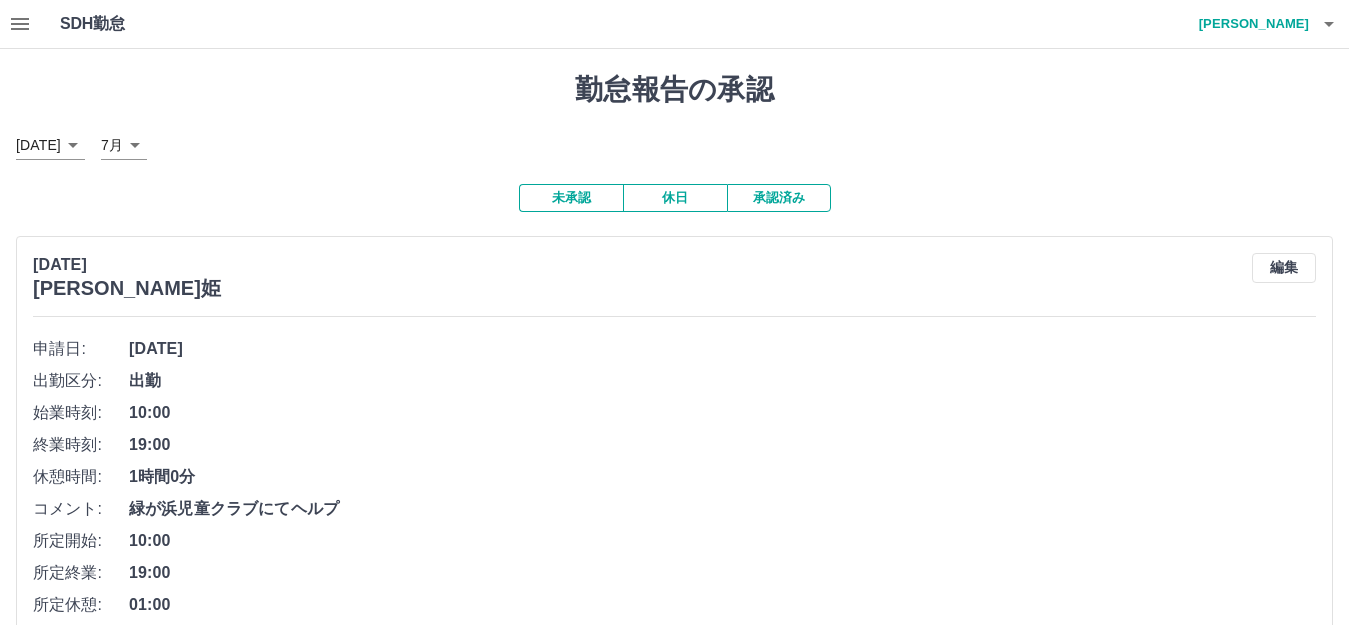 click 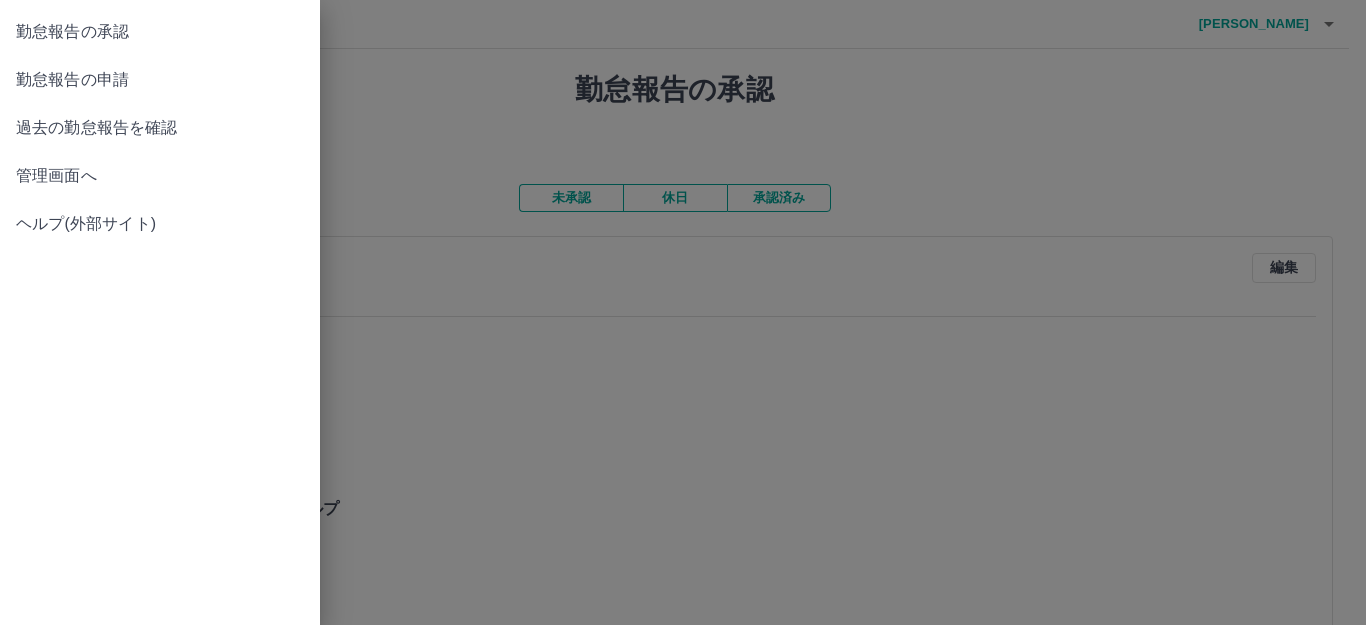 click on "勤怠報告の申請" at bounding box center [160, 80] 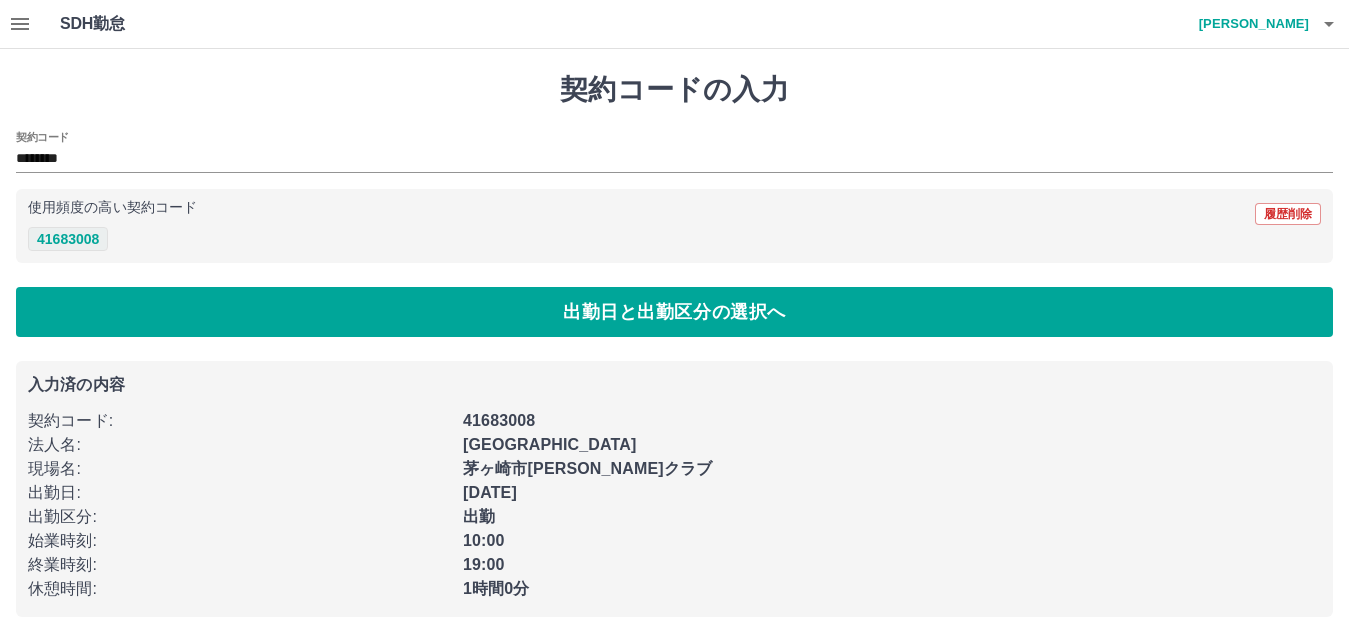 click on "41683008" at bounding box center (68, 239) 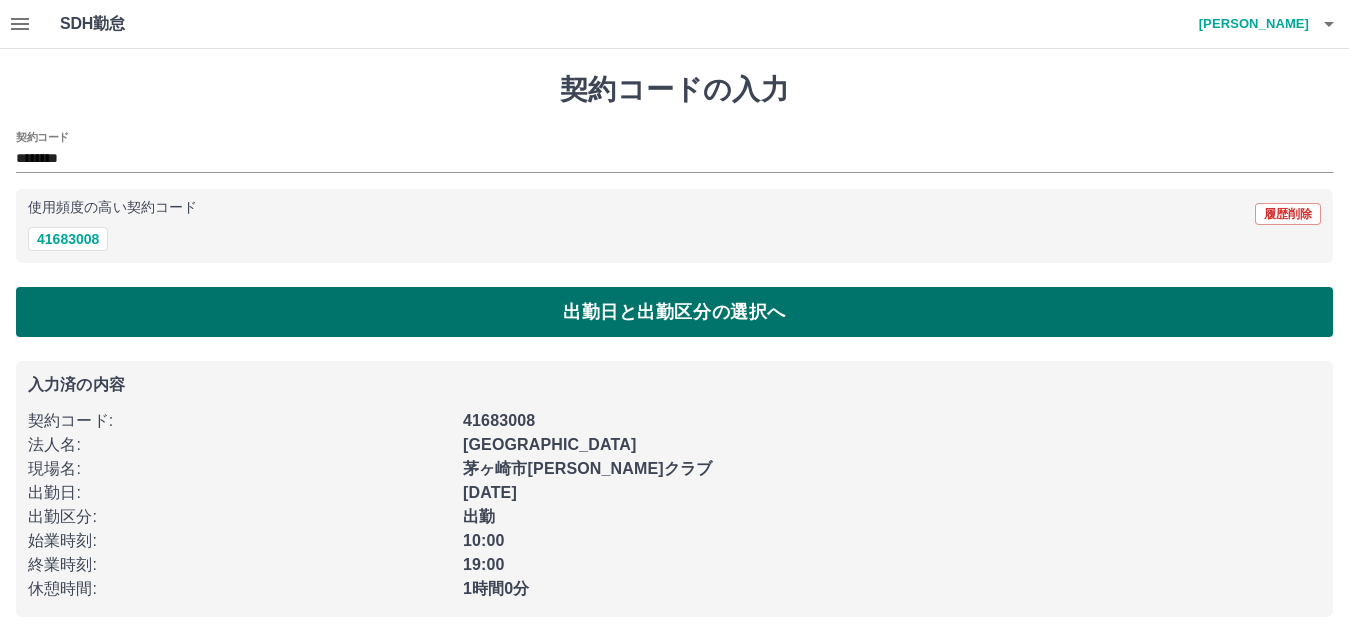 click on "出勤日と出勤区分の選択へ" at bounding box center [674, 312] 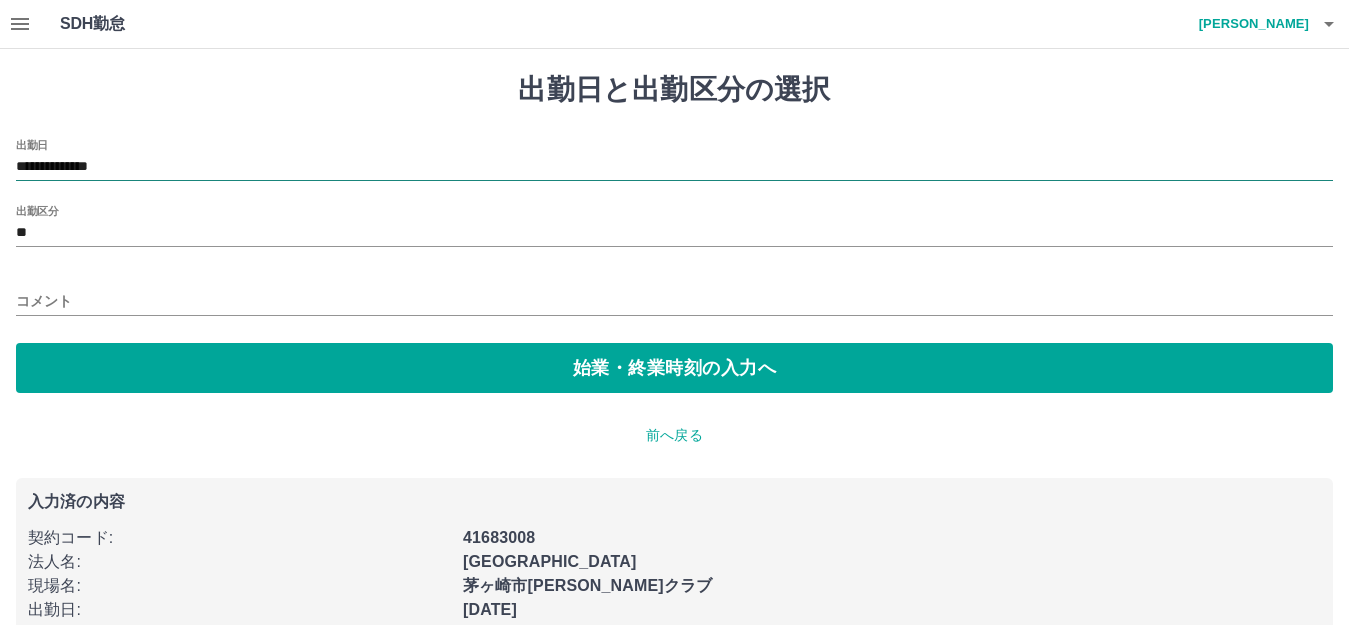 click on "**********" at bounding box center [674, 167] 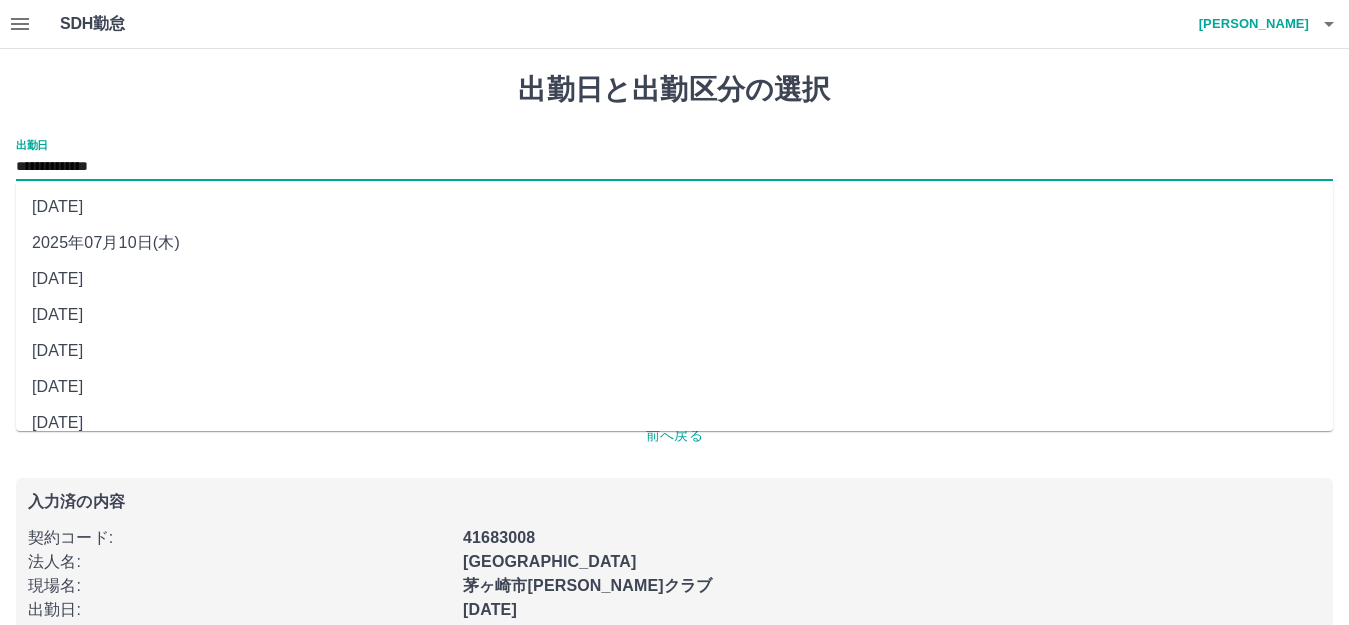 click on "2025年07月10日(木)" at bounding box center [674, 243] 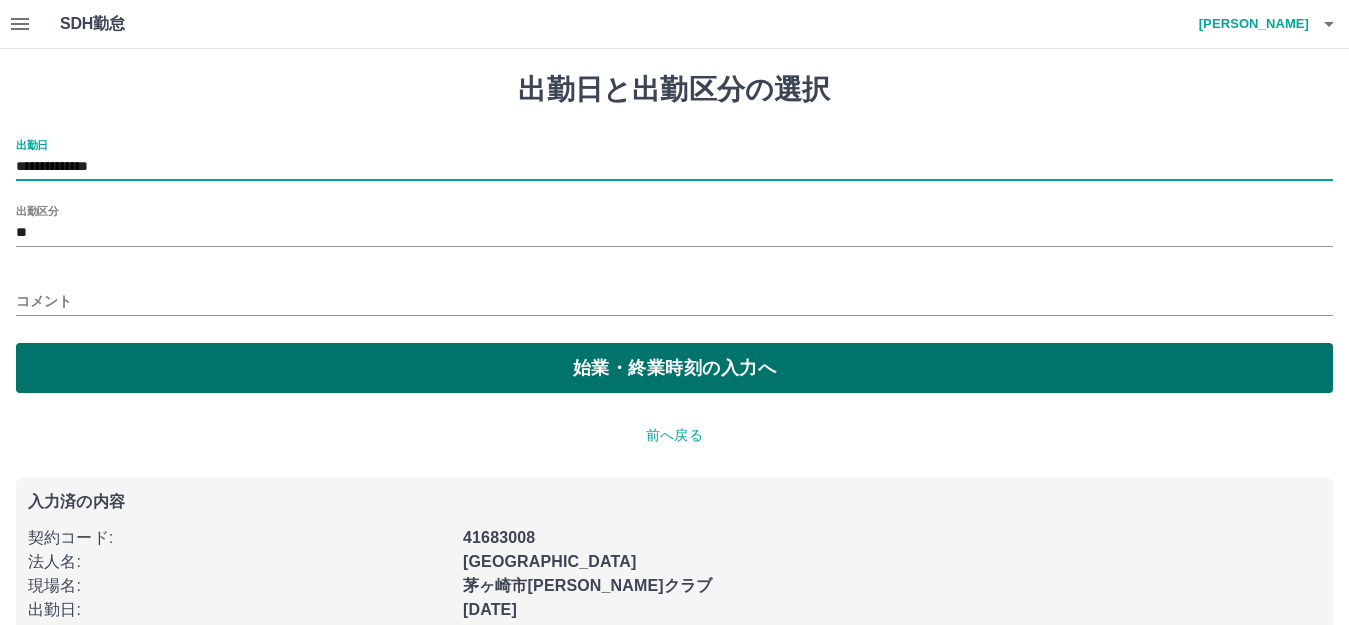 click on "始業・終業時刻の入力へ" at bounding box center (674, 368) 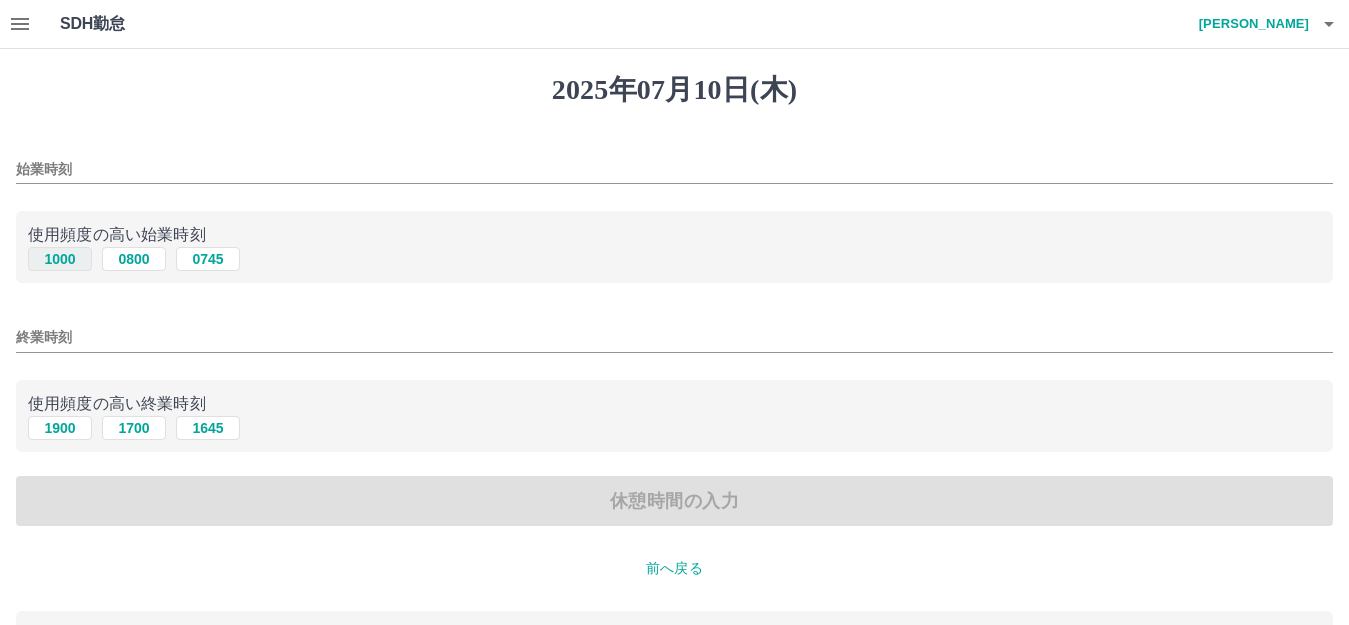 click on "1000" at bounding box center [60, 259] 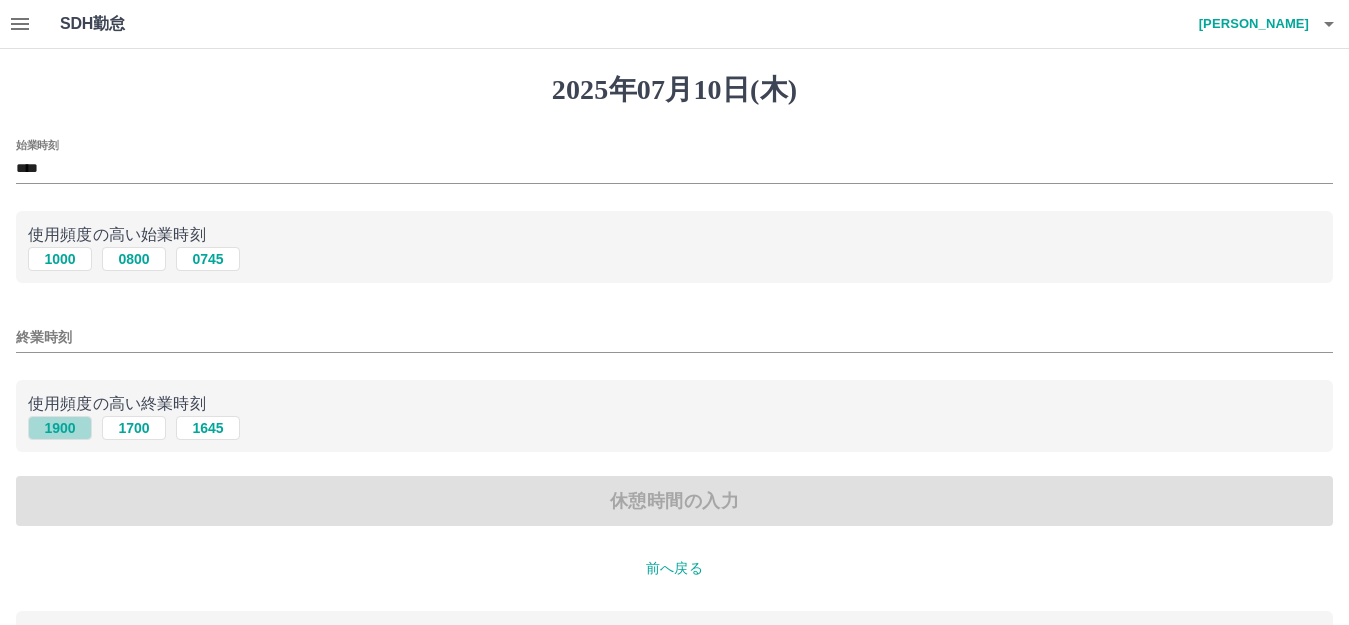 click on "1900" at bounding box center (60, 428) 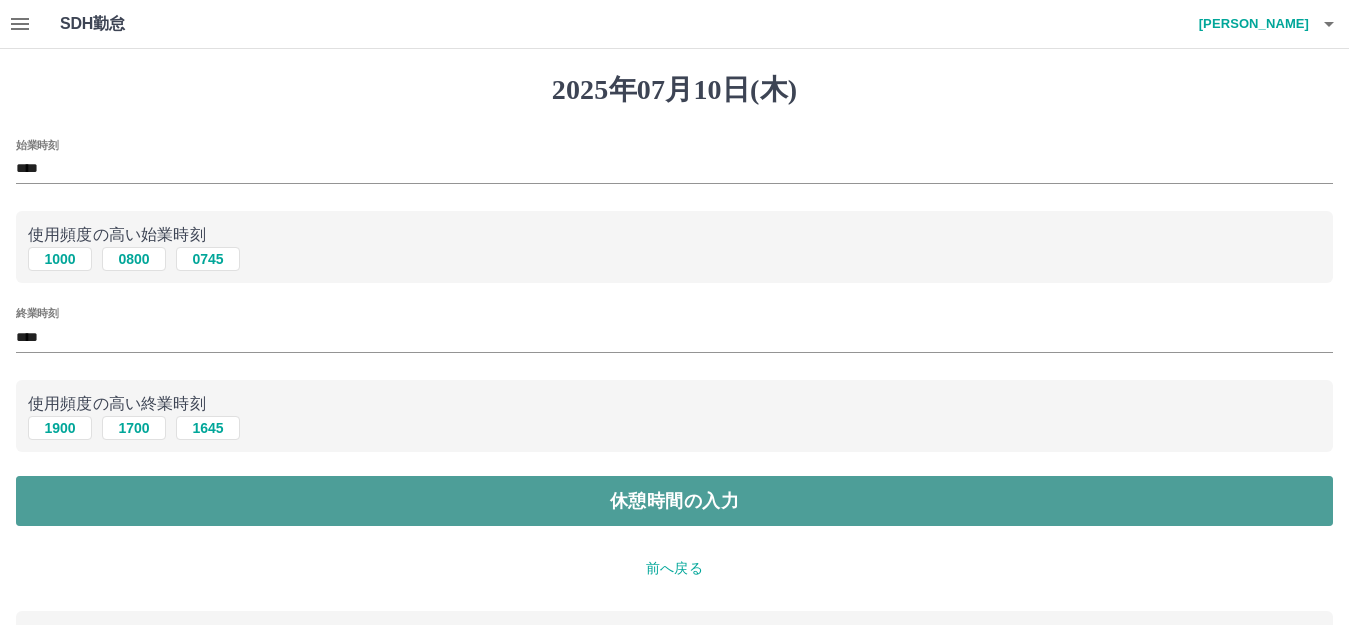 click on "休憩時間の入力" at bounding box center [674, 501] 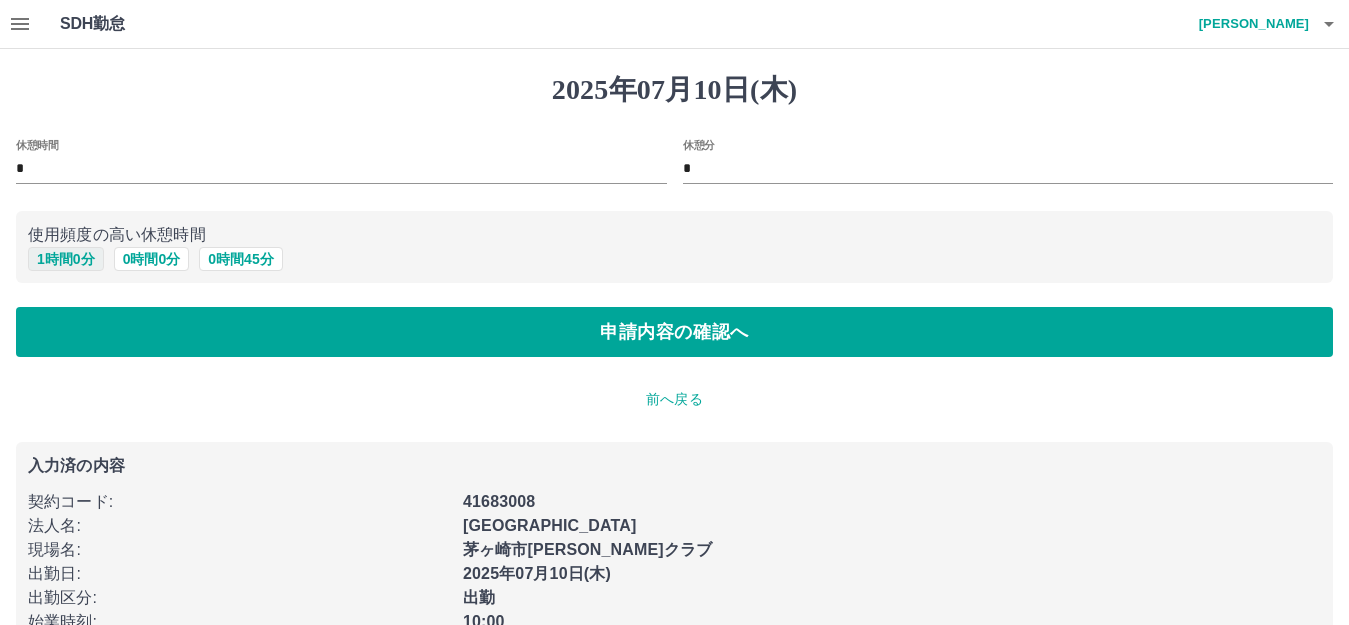 click on "1 時間 0 分" at bounding box center (66, 259) 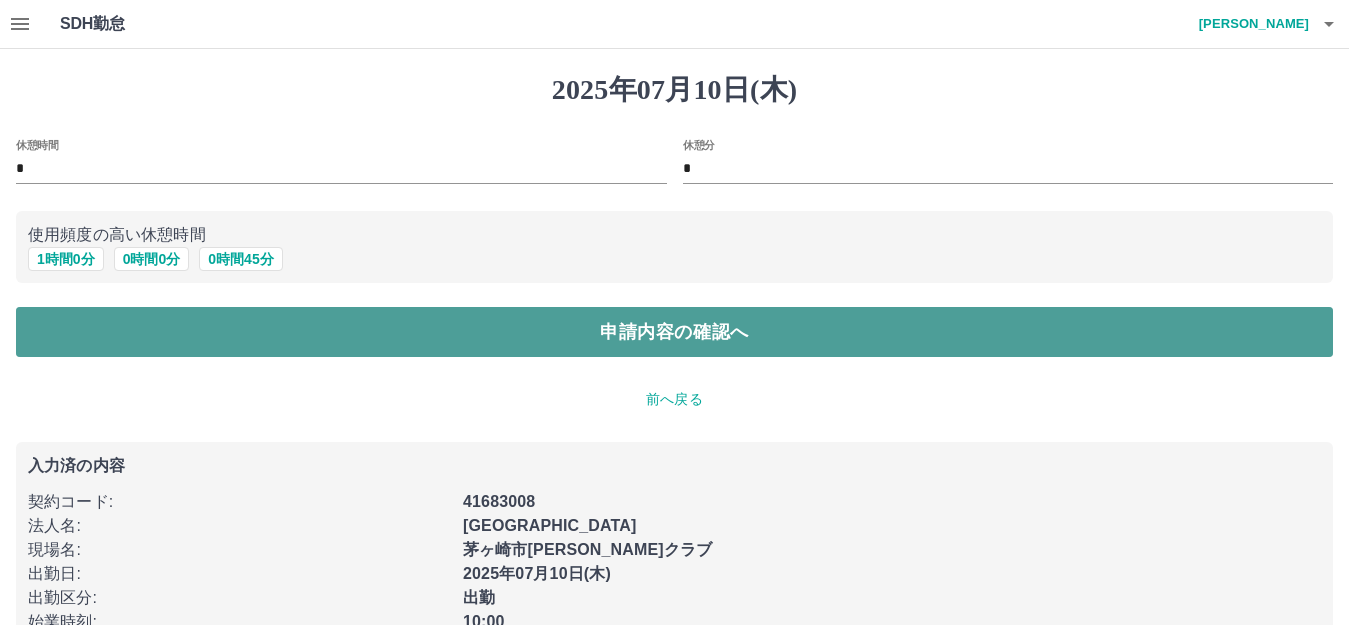 click on "申請内容の確認へ" at bounding box center (674, 332) 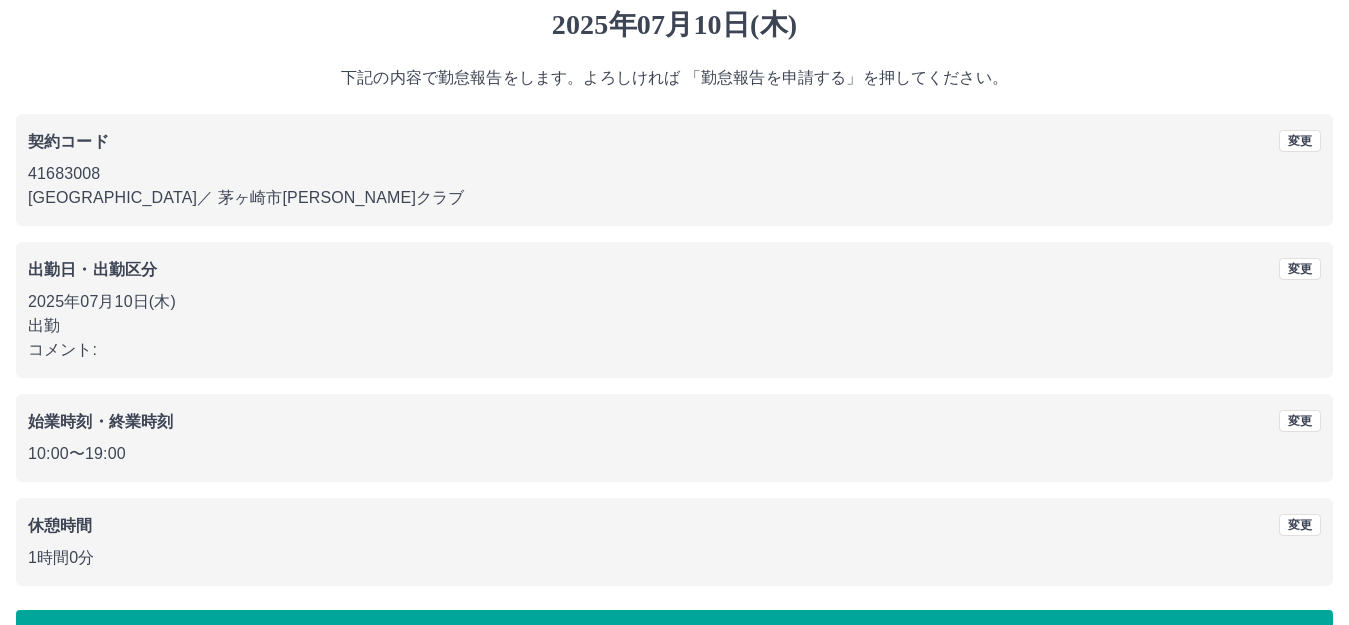 scroll, scrollTop: 124, scrollLeft: 0, axis: vertical 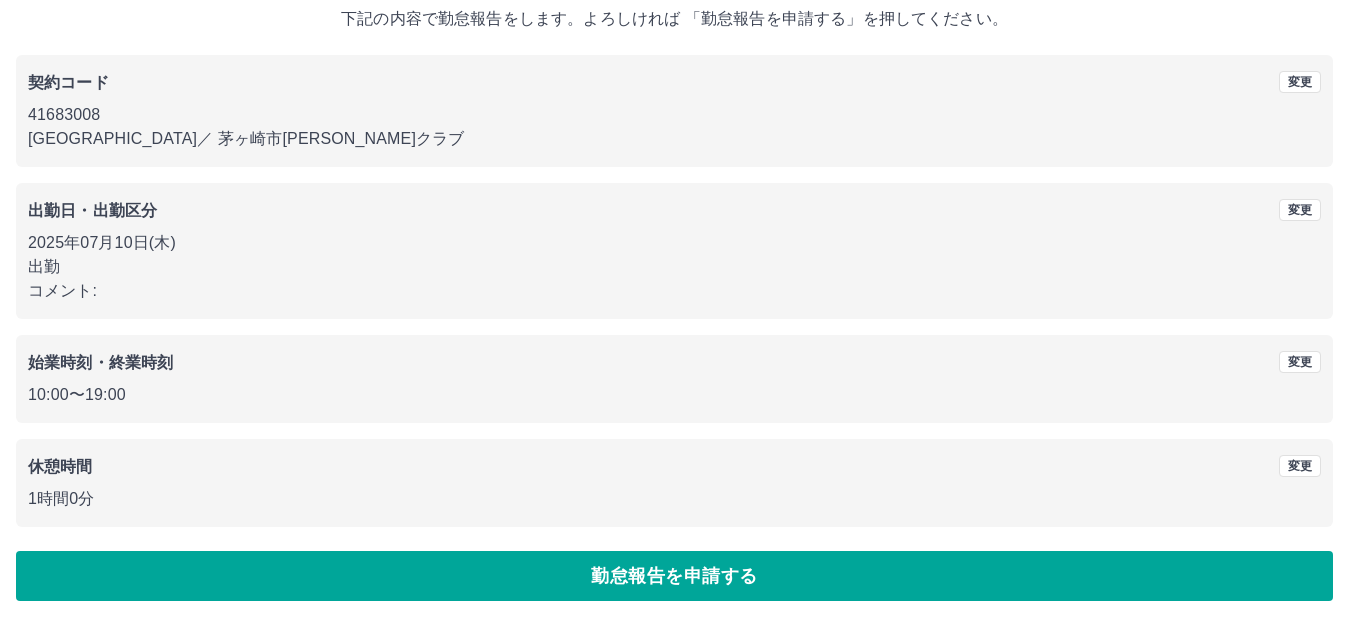 click on "勤怠報告を申請する" at bounding box center (674, 576) 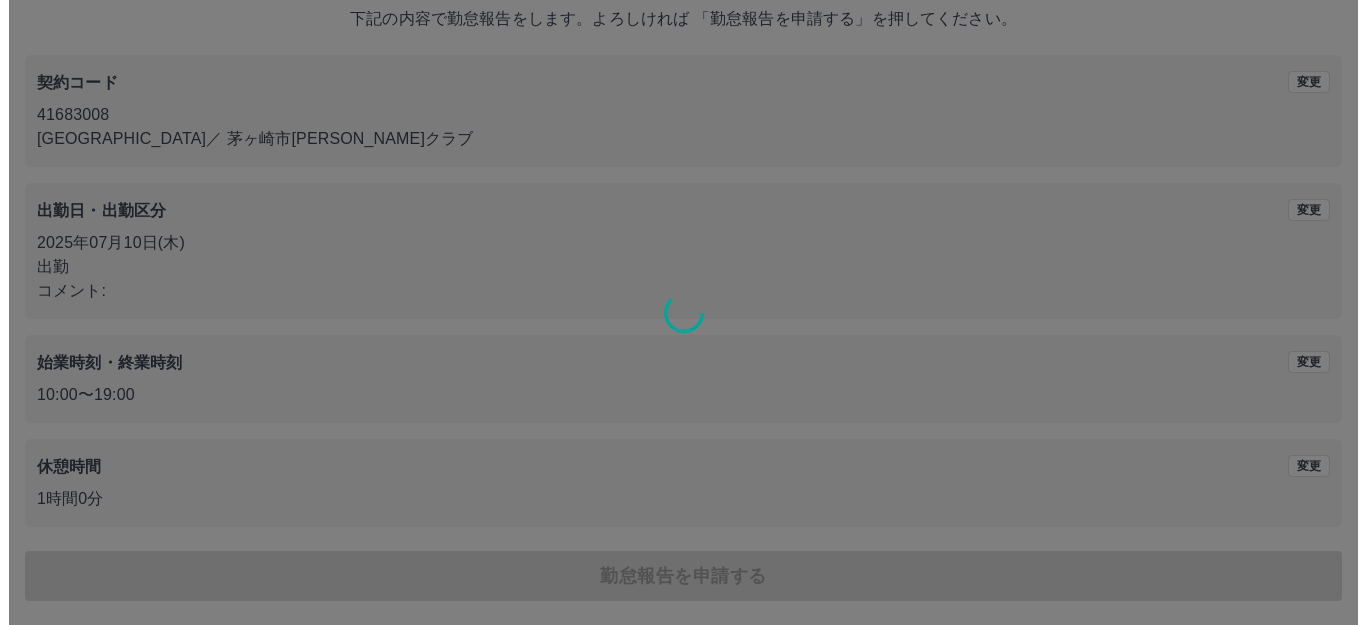 scroll, scrollTop: 0, scrollLeft: 0, axis: both 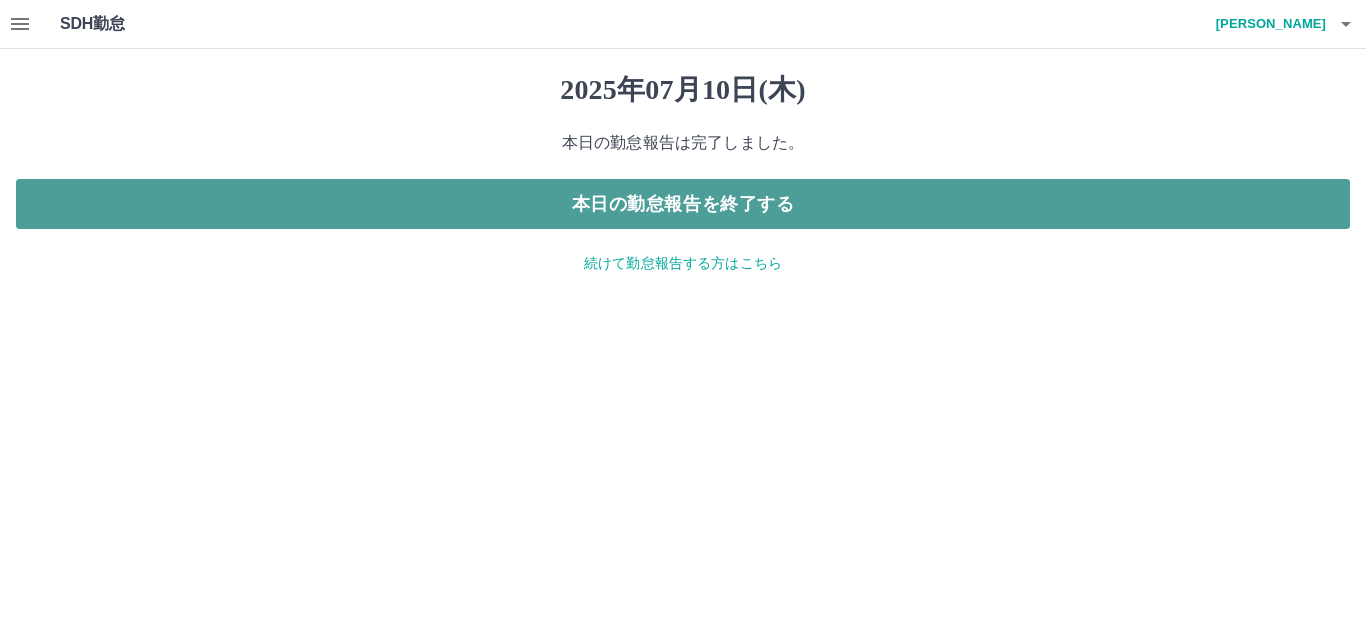 click on "本日の勤怠報告を終了する" at bounding box center [683, 204] 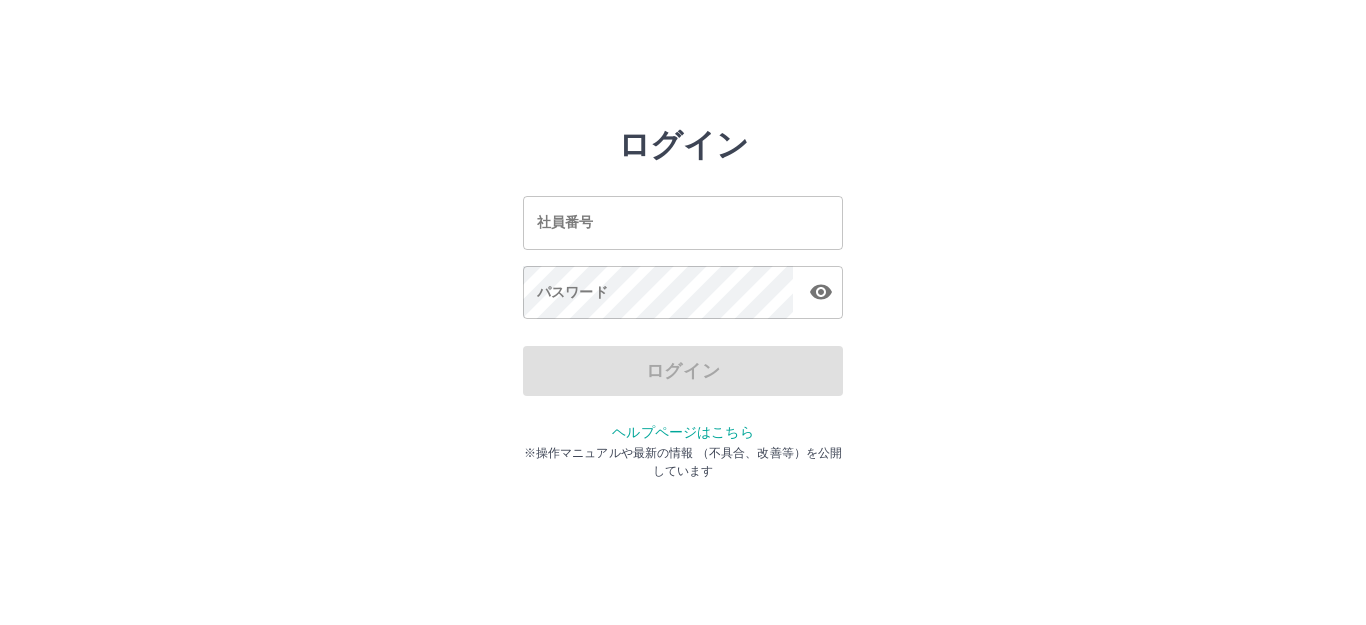 scroll, scrollTop: 0, scrollLeft: 0, axis: both 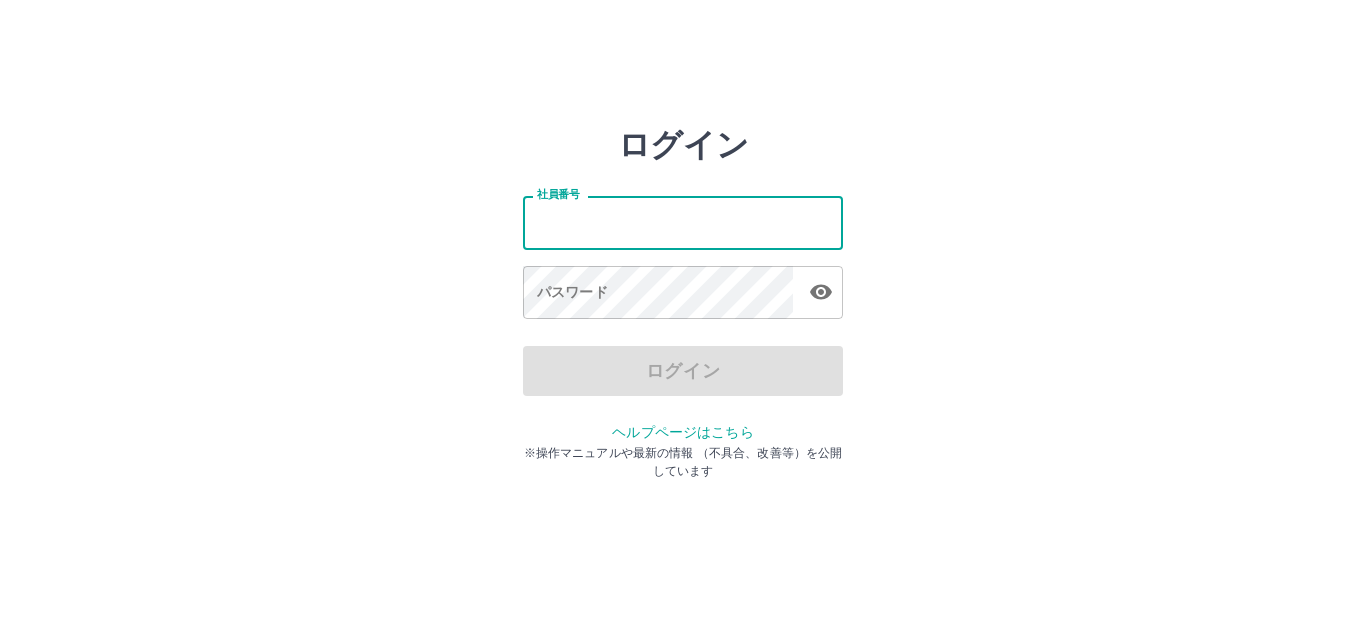 click on "社員番号" at bounding box center (683, 222) 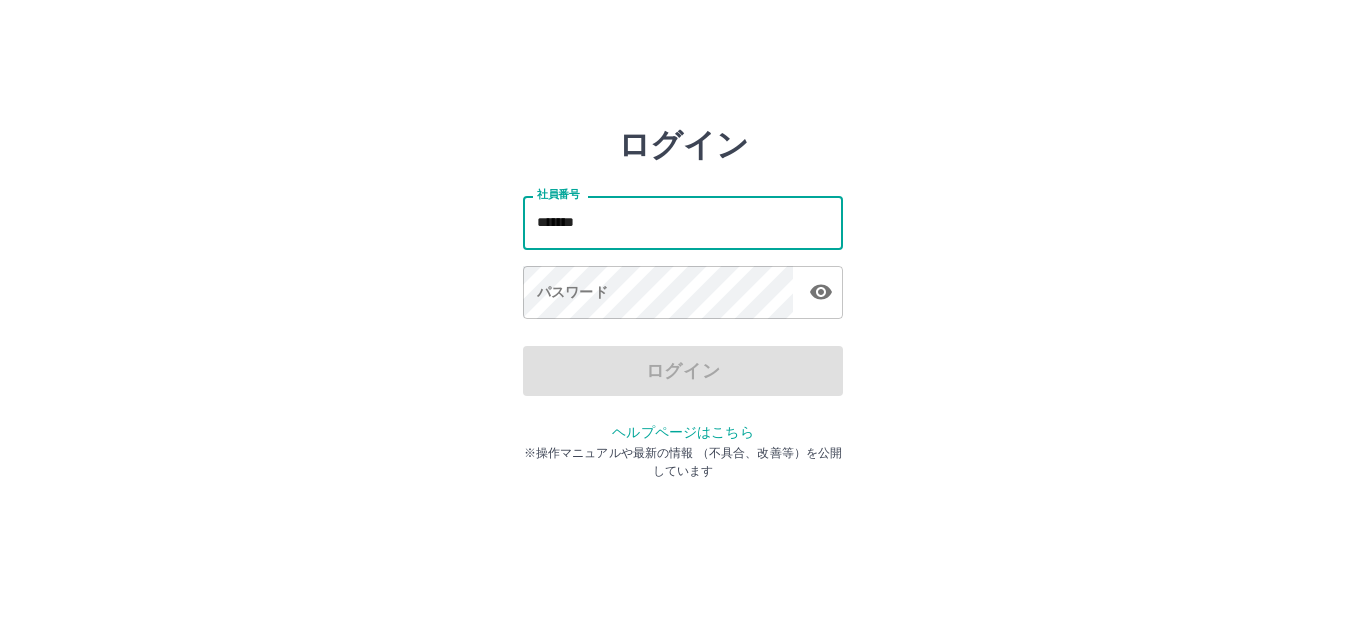 type on "*******" 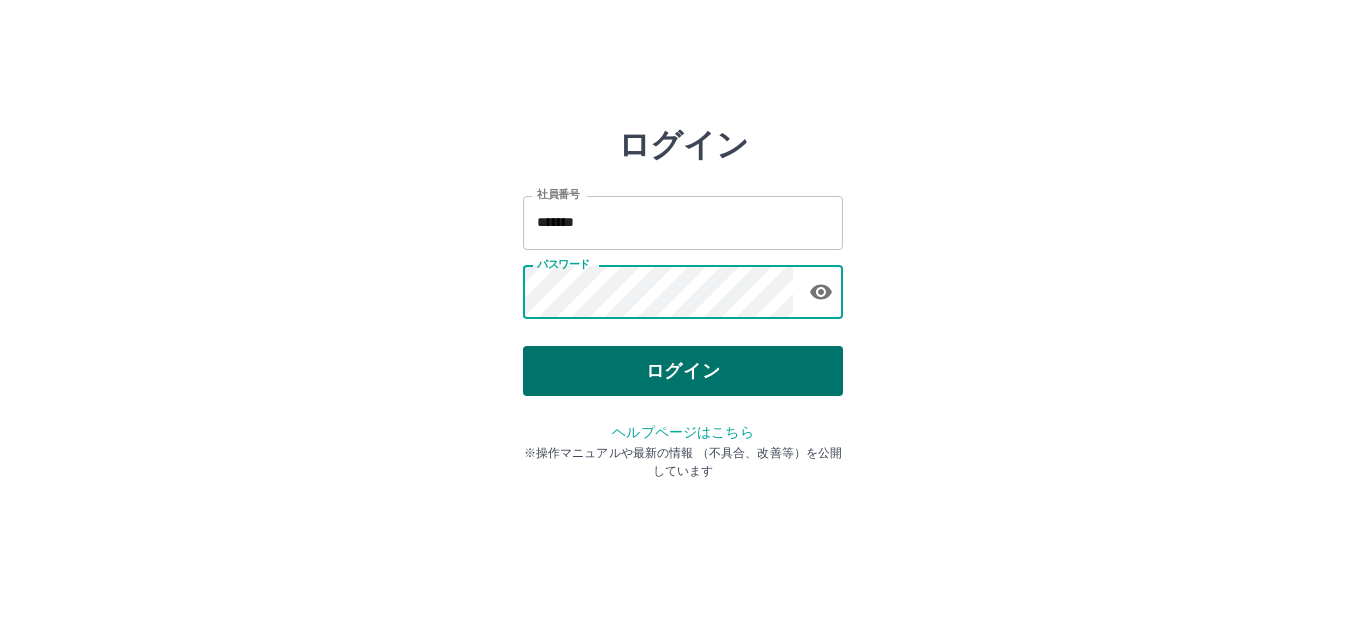 click on "ログイン" at bounding box center (683, 371) 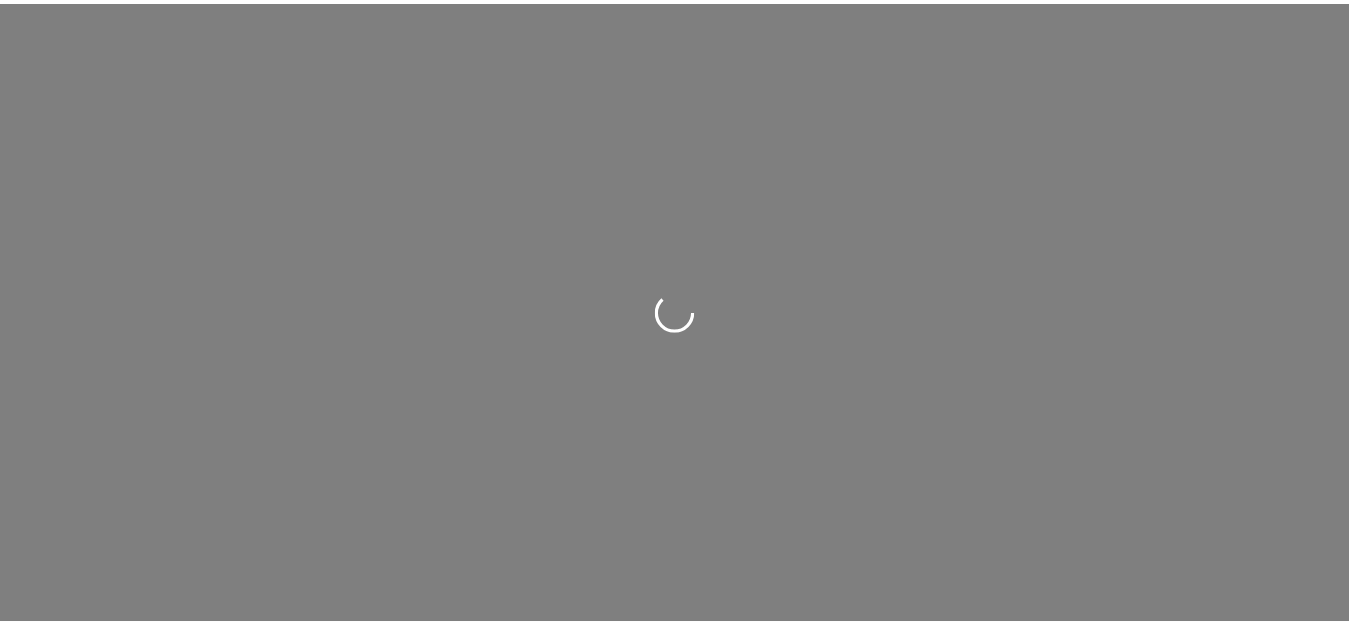 scroll, scrollTop: 0, scrollLeft: 0, axis: both 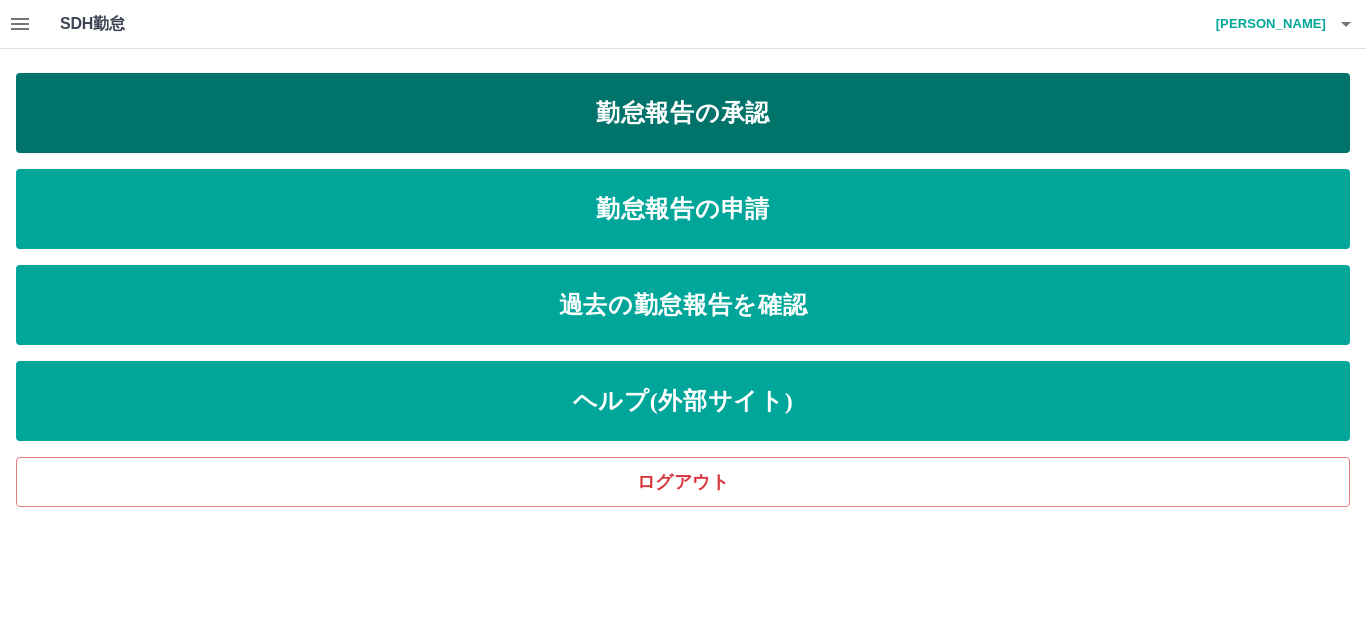 click on "勤怠報告の承認" at bounding box center (683, 113) 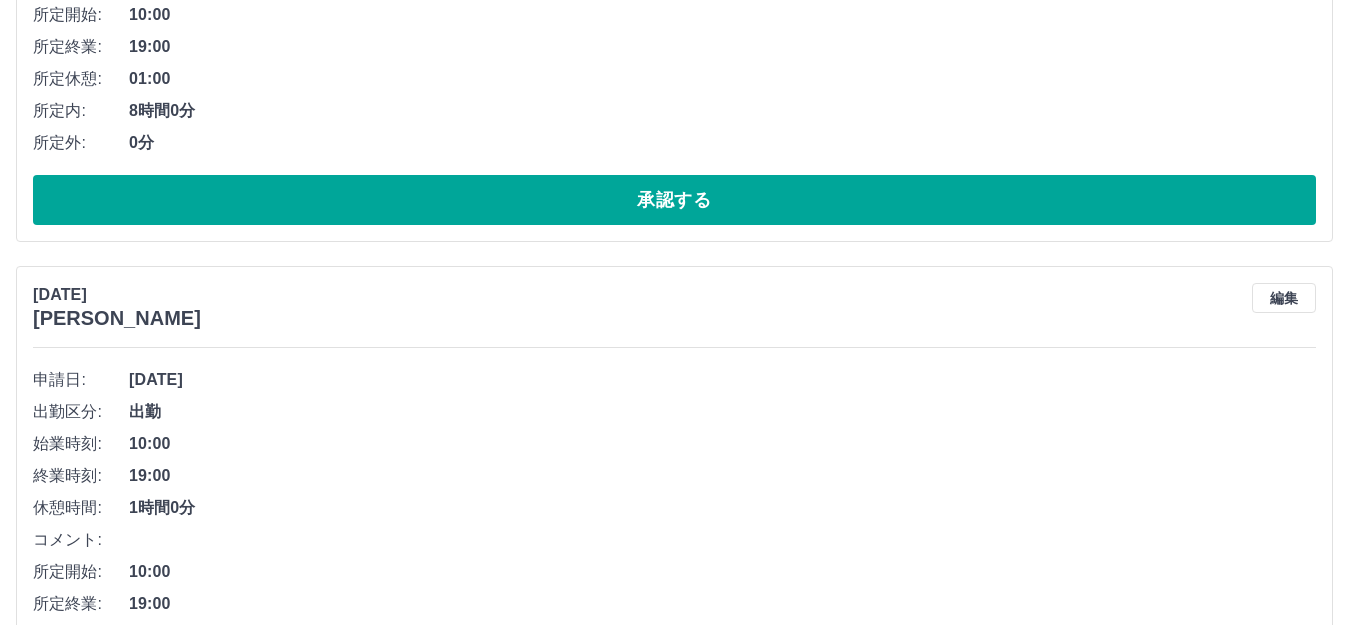 scroll, scrollTop: 1282, scrollLeft: 0, axis: vertical 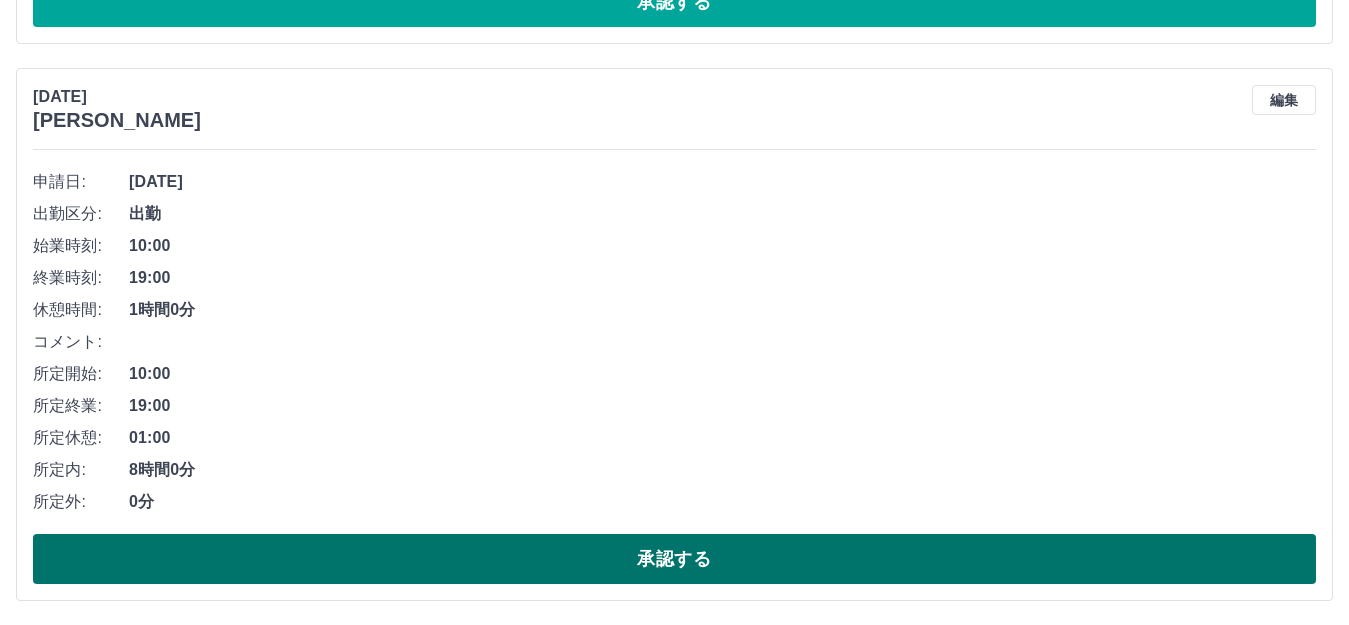 click on "承認する" at bounding box center [674, 559] 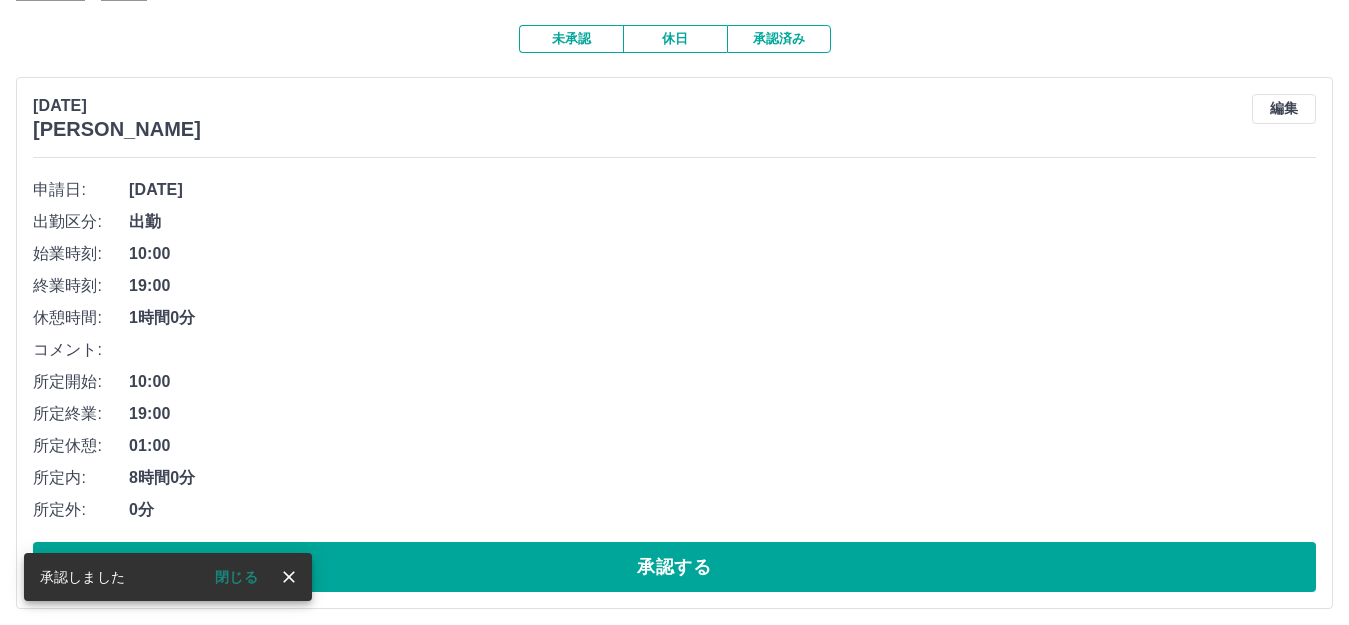 scroll, scrollTop: 0, scrollLeft: 0, axis: both 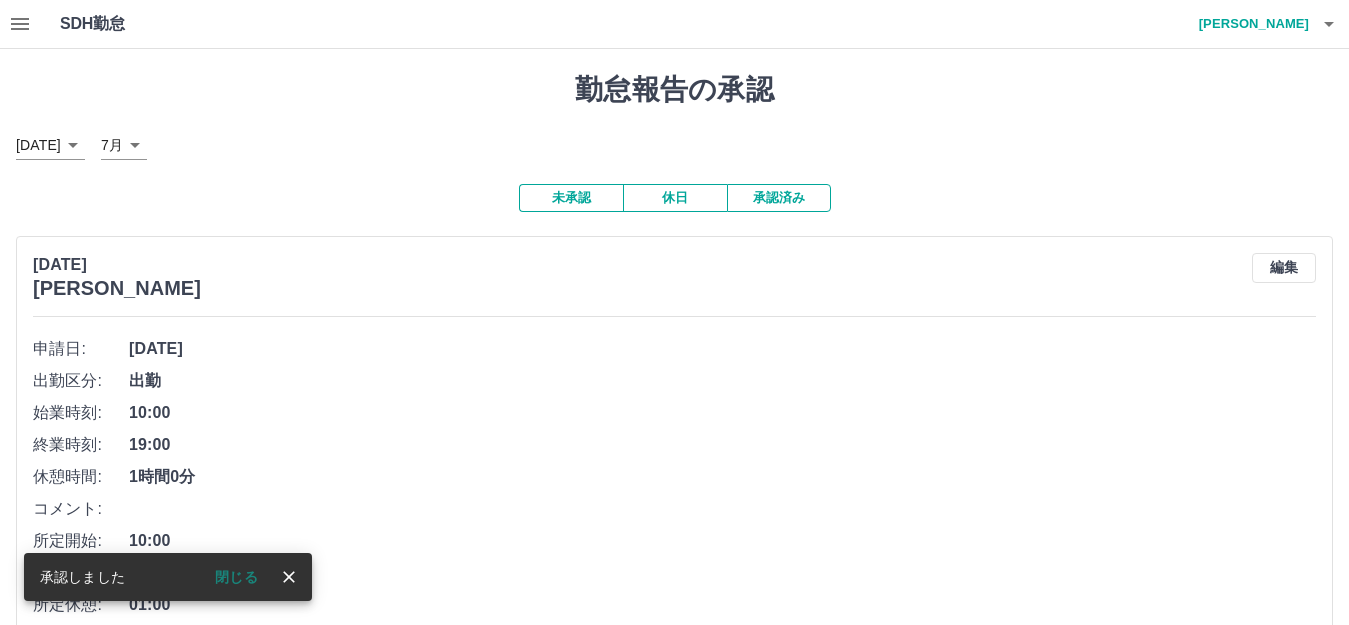 click 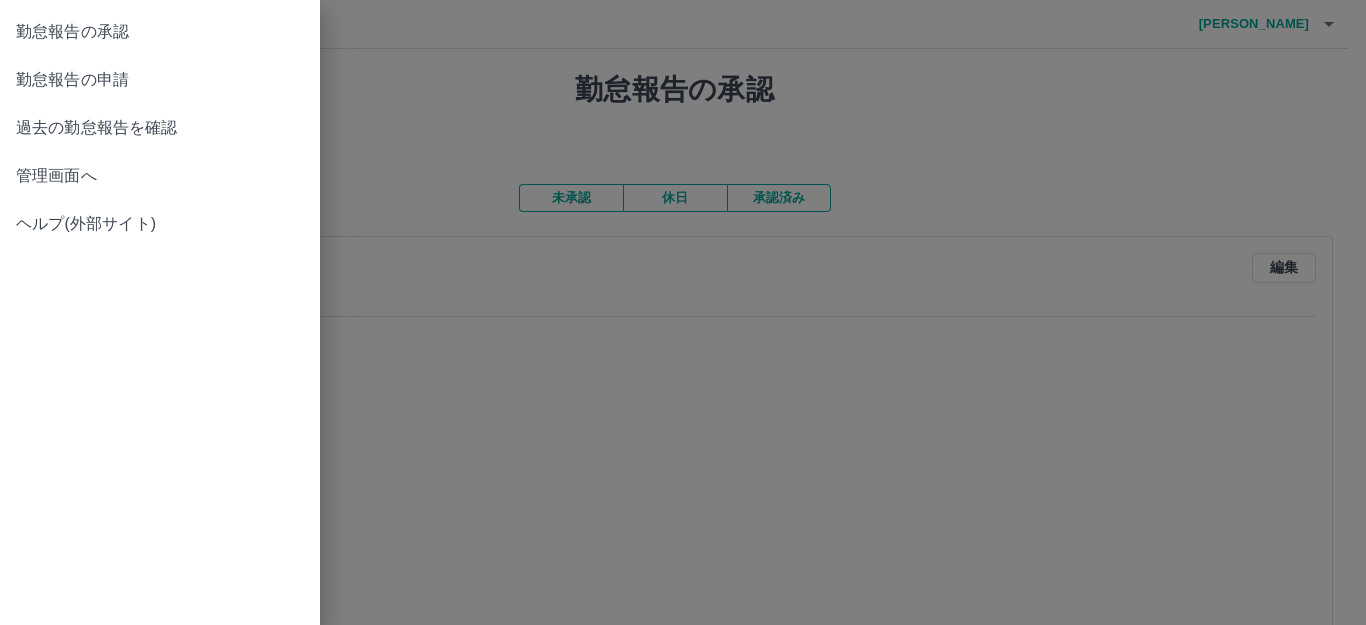 click on "管理画面へ" at bounding box center (160, 176) 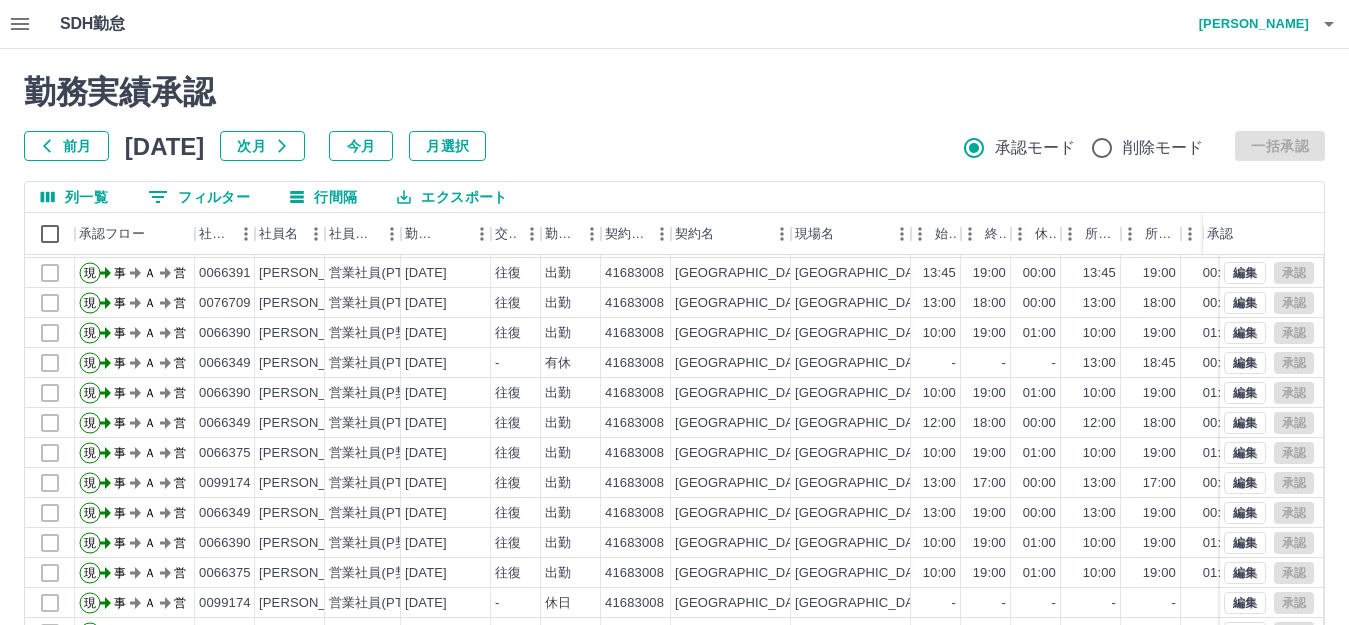 scroll, scrollTop: 104, scrollLeft: 0, axis: vertical 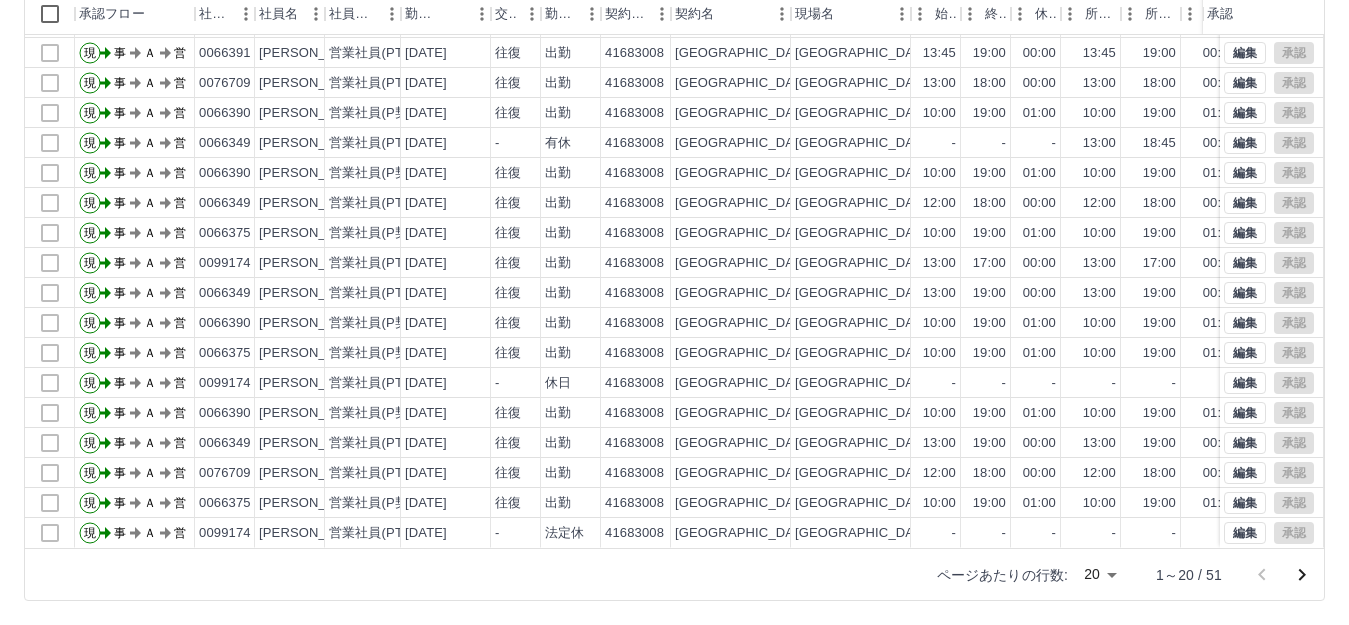 click 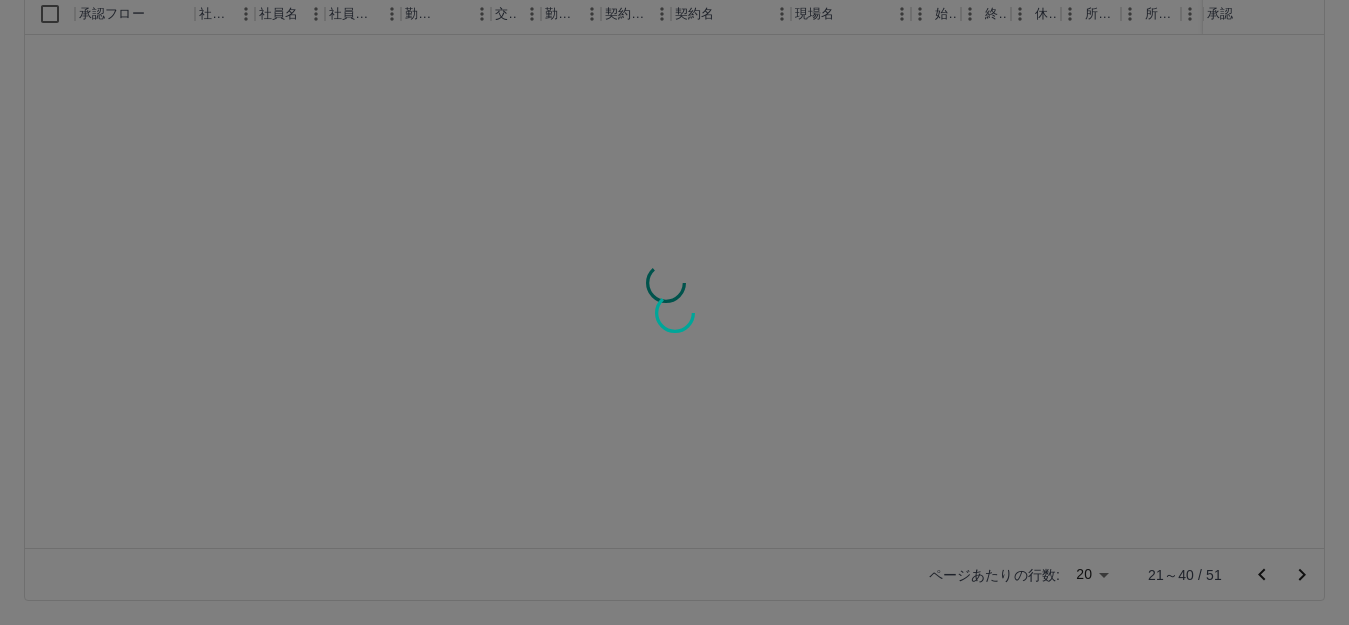 scroll, scrollTop: 0, scrollLeft: 0, axis: both 